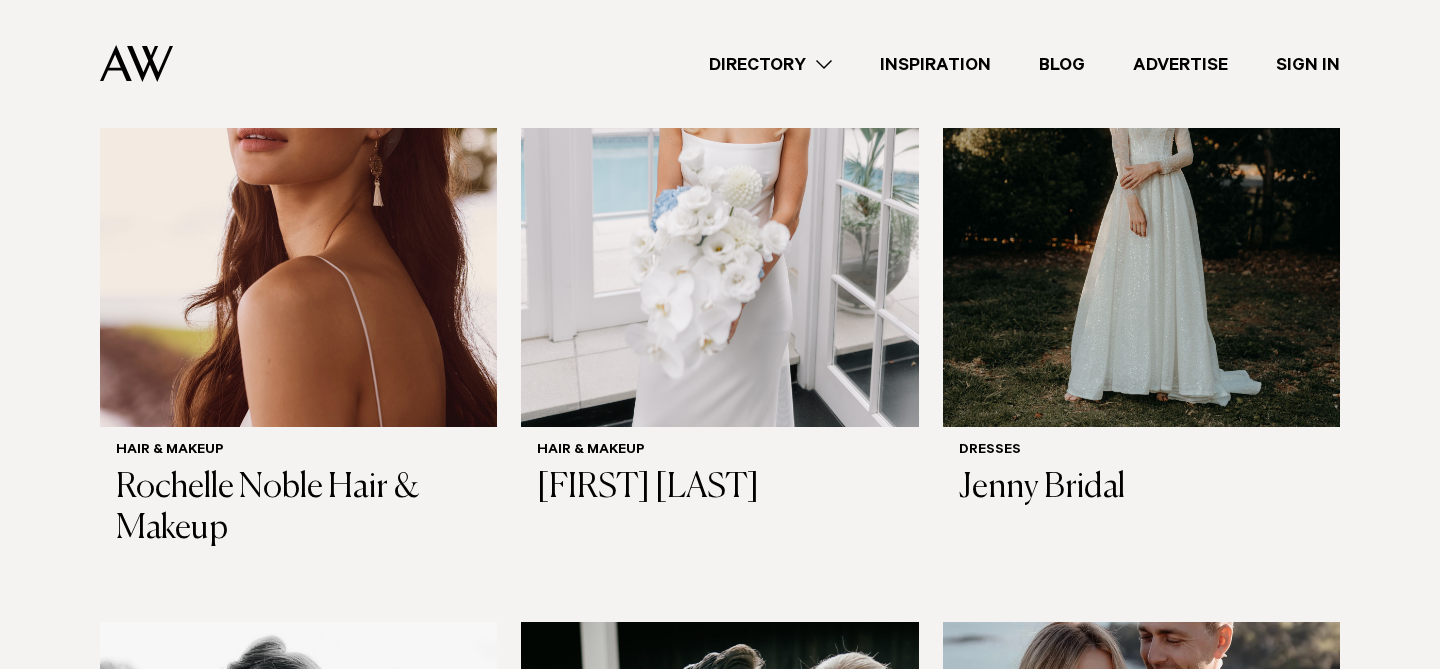 scroll, scrollTop: 843, scrollLeft: 0, axis: vertical 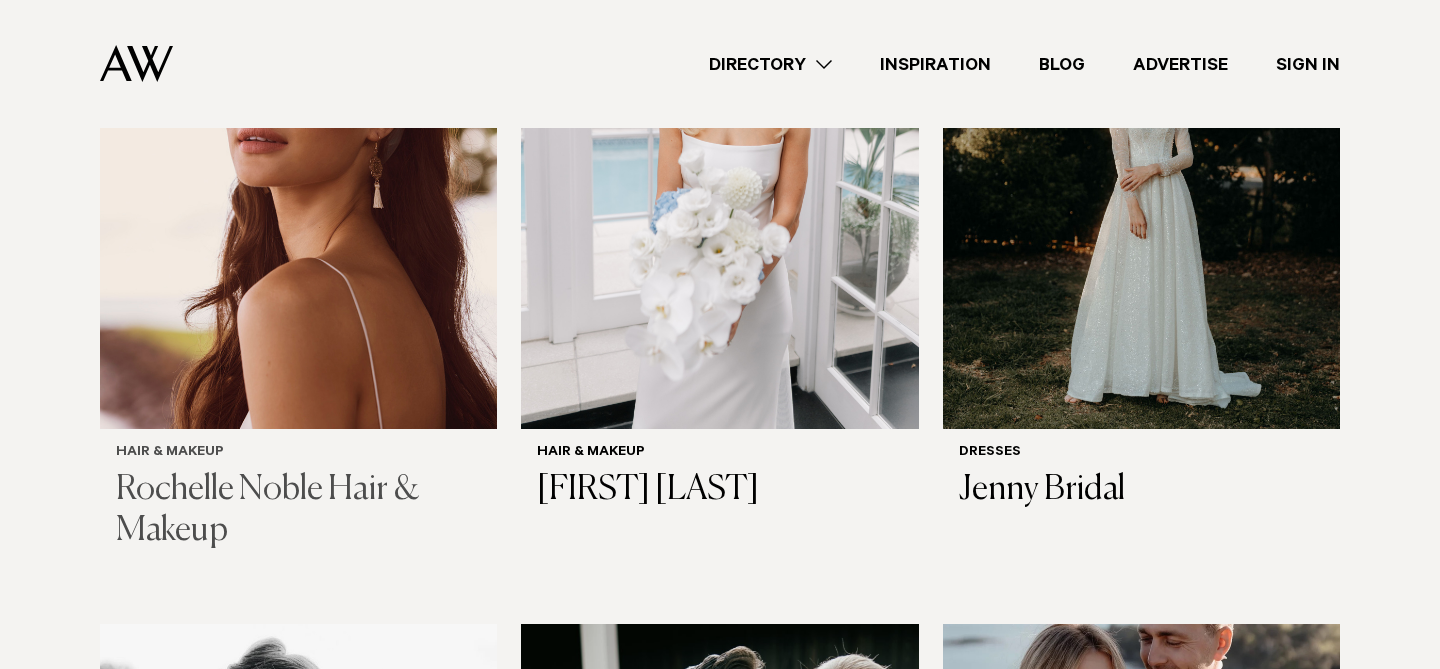 click on "Rochelle Noble Hair & Makeup" at bounding box center (298, 511) 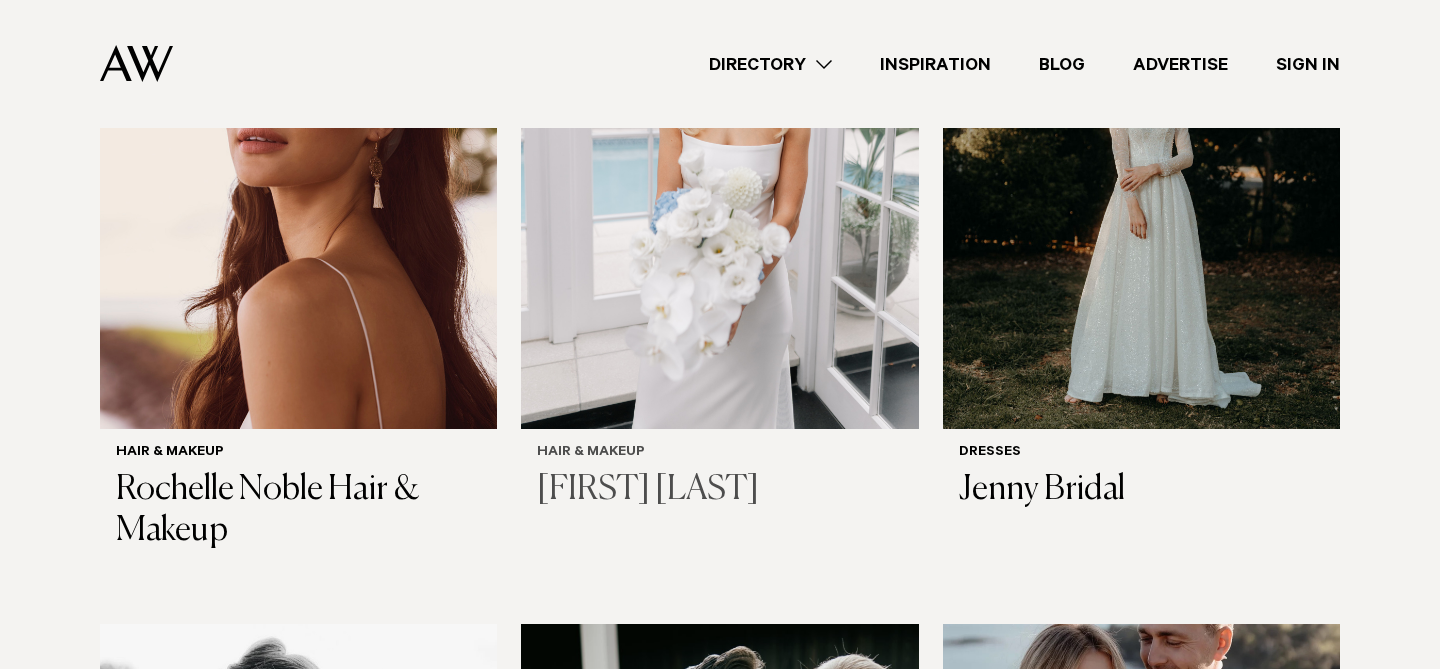 click on "Hair & Makeup" at bounding box center (719, 453) 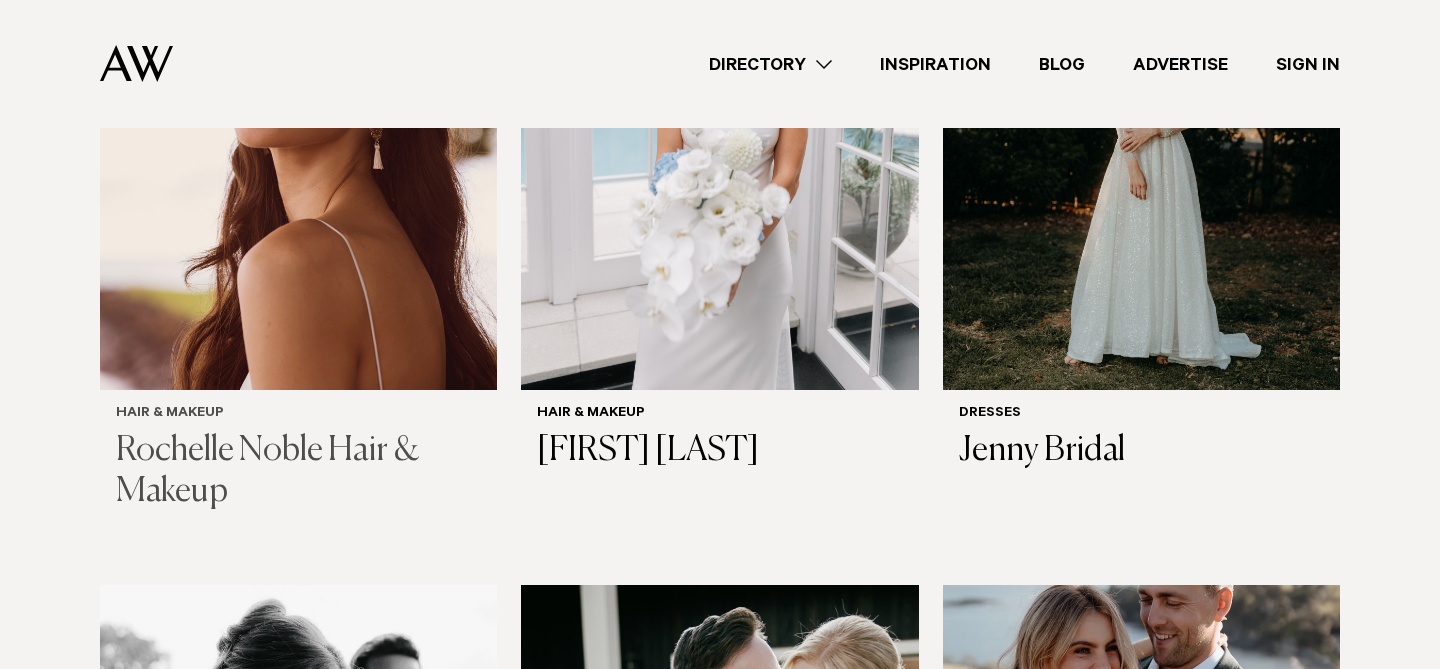 scroll, scrollTop: 883, scrollLeft: 0, axis: vertical 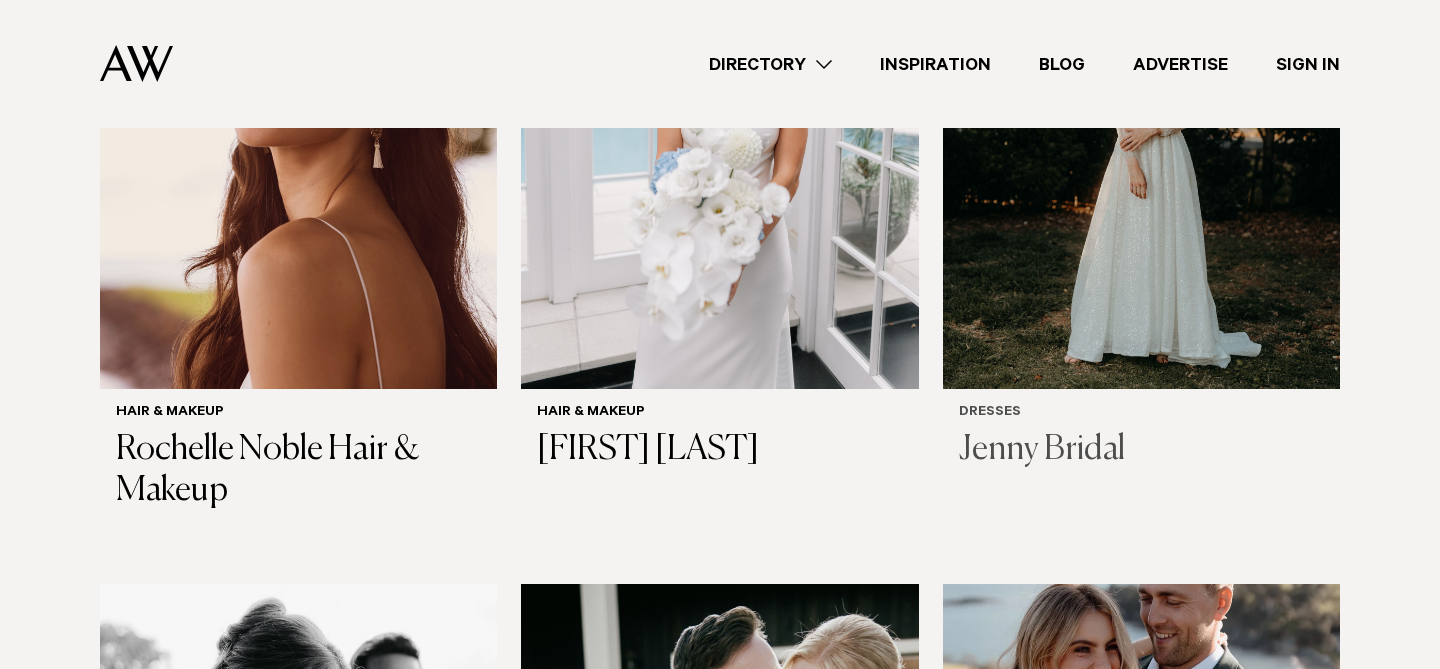 click on "Jenny Bridal" at bounding box center [1141, 450] 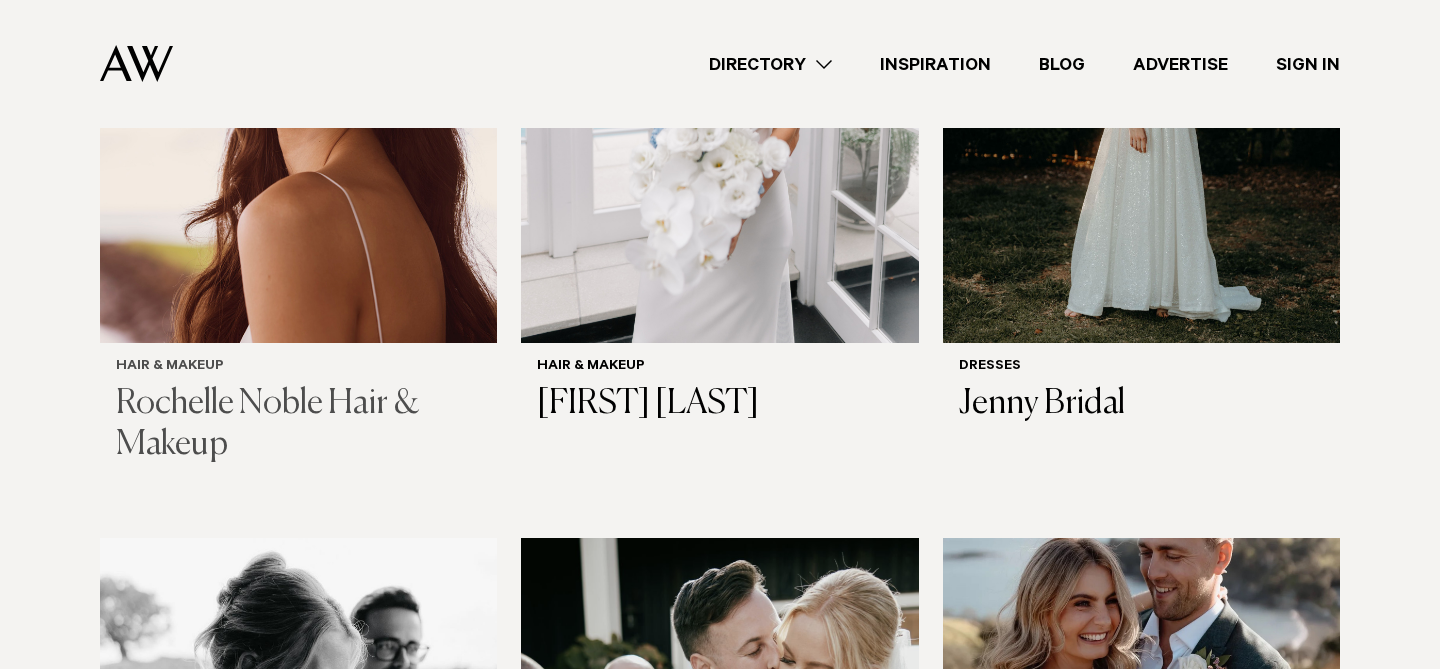 scroll, scrollTop: 926, scrollLeft: 0, axis: vertical 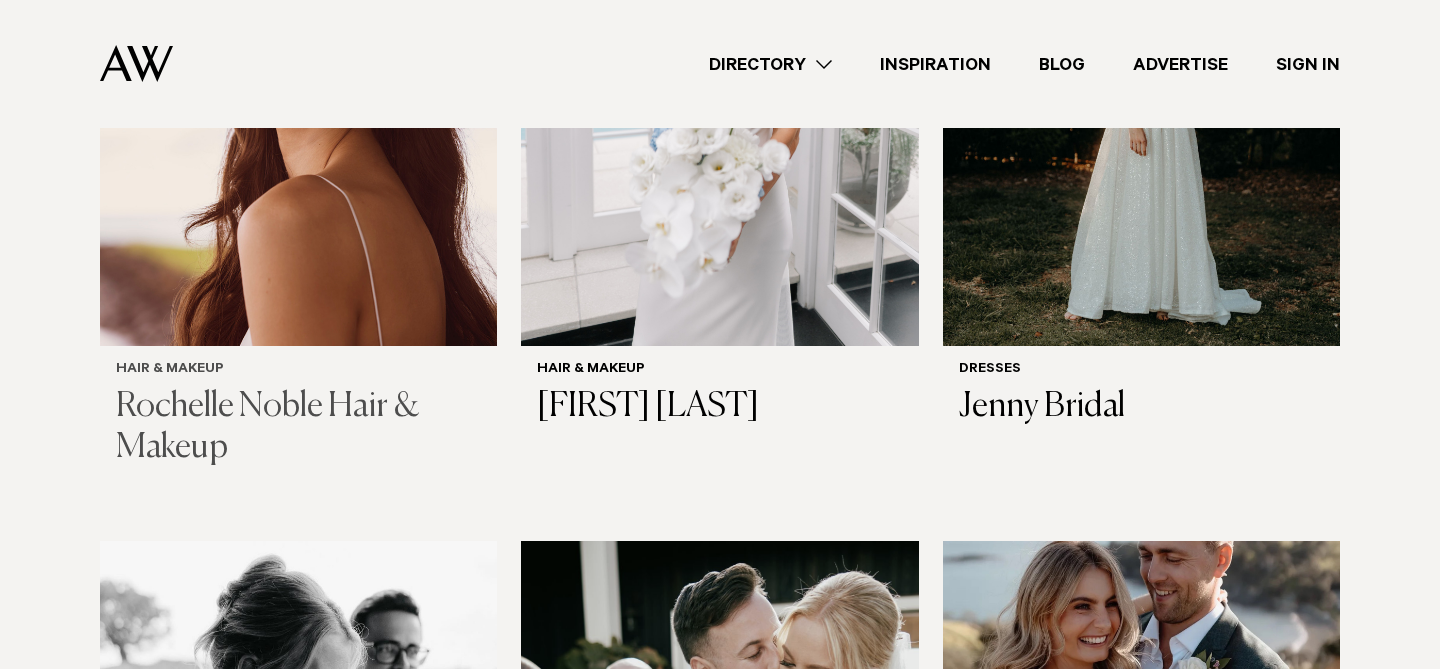 click on "Rochelle Noble Hair & Makeup" at bounding box center [298, 428] 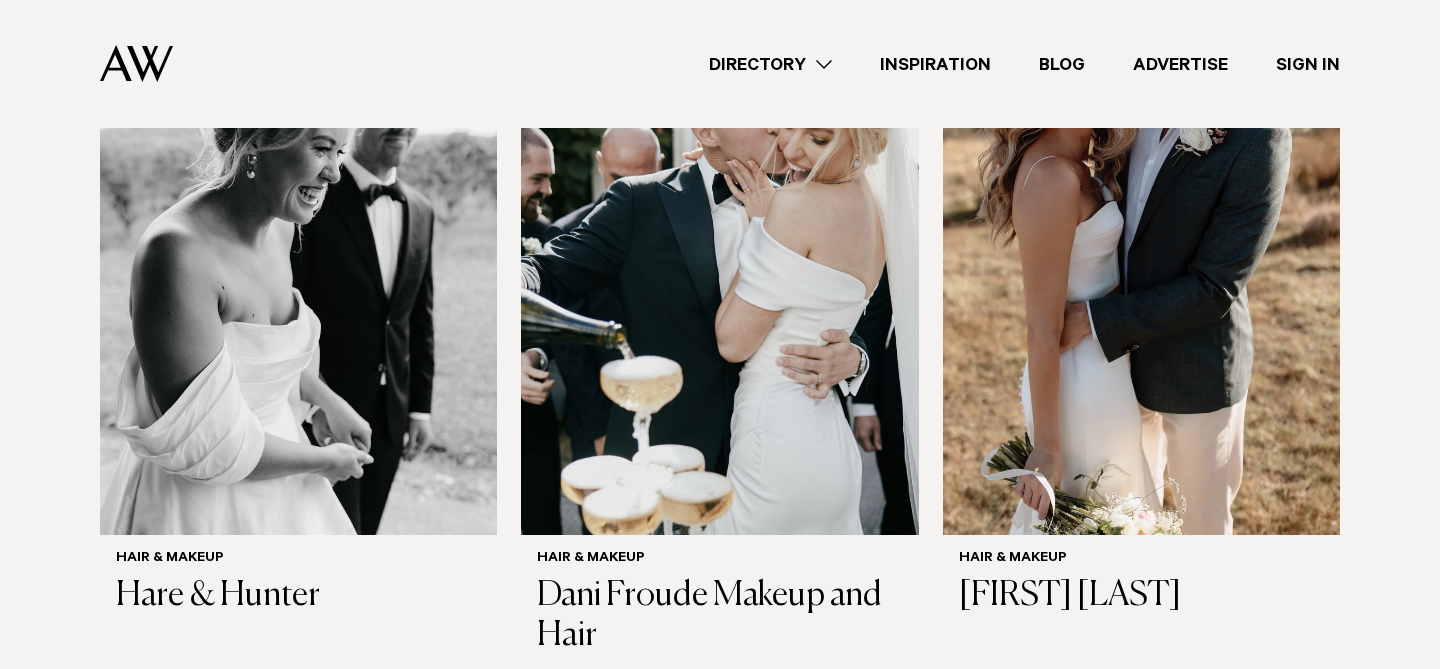 scroll, scrollTop: 1464, scrollLeft: 0, axis: vertical 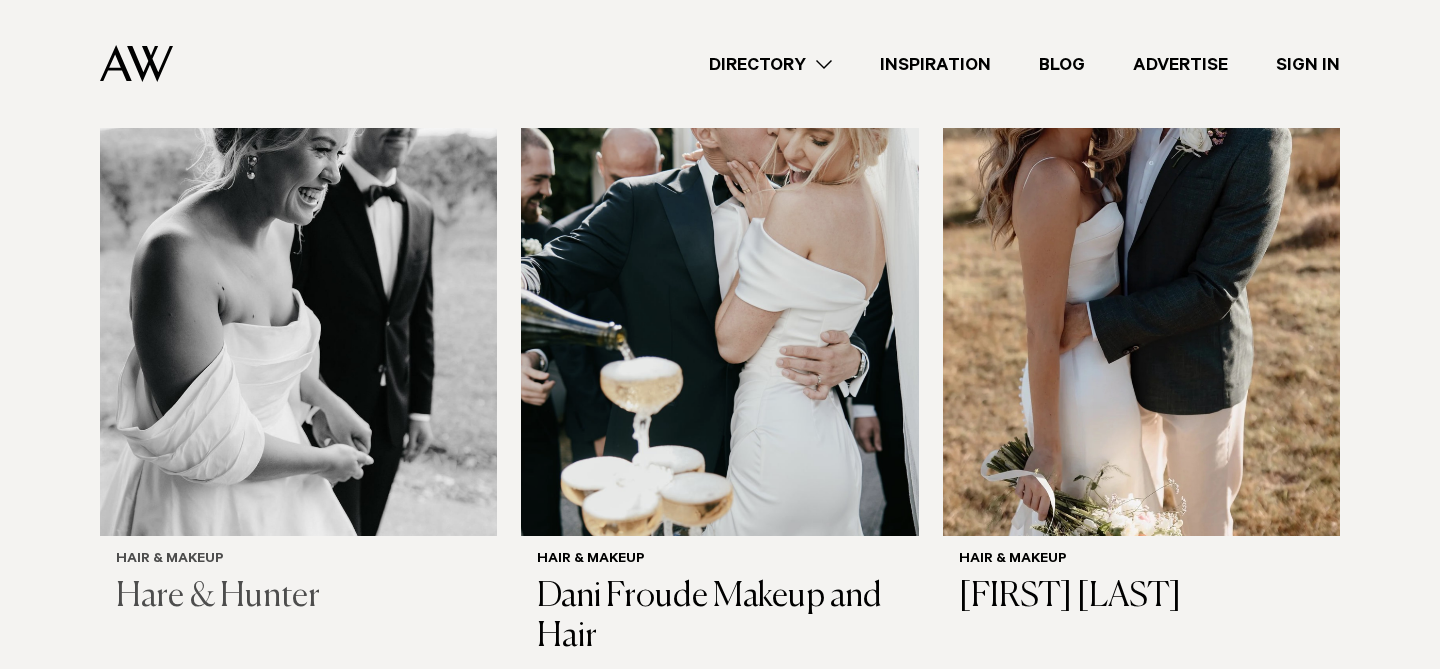 click on "Hare & Hunter" at bounding box center (298, 597) 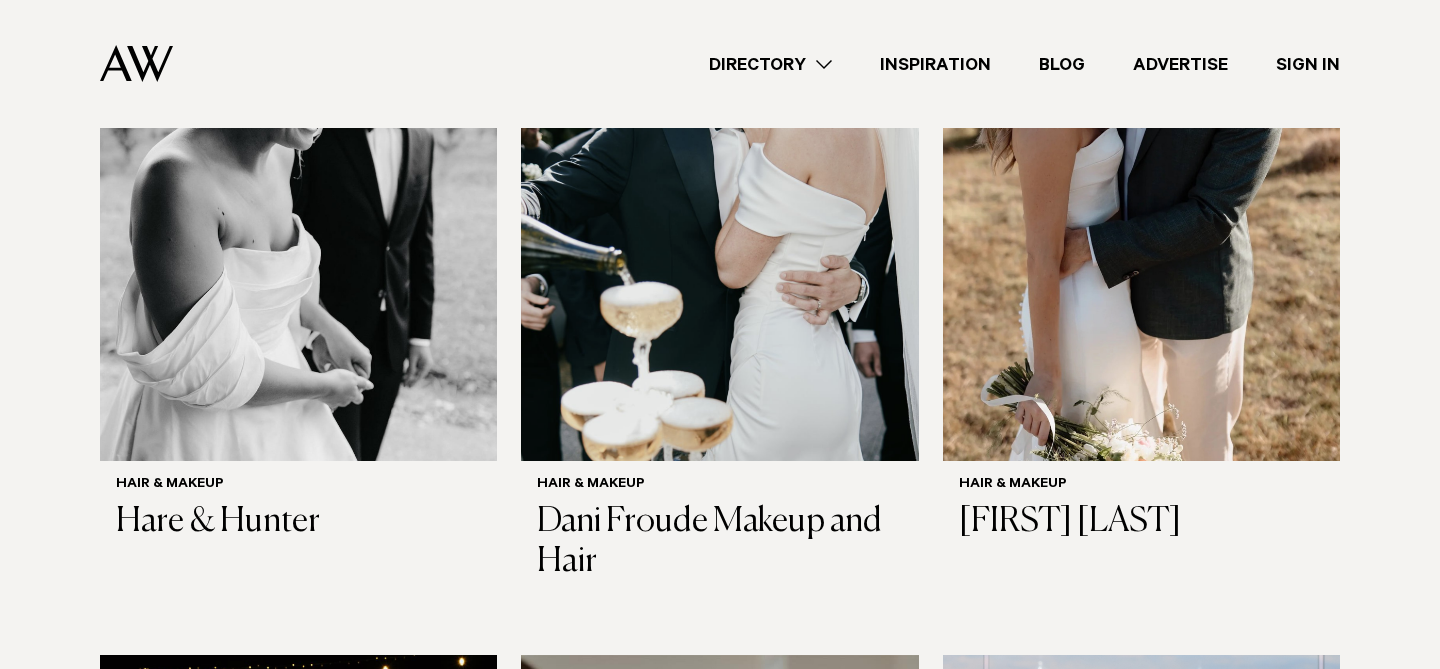 scroll, scrollTop: 1551, scrollLeft: 0, axis: vertical 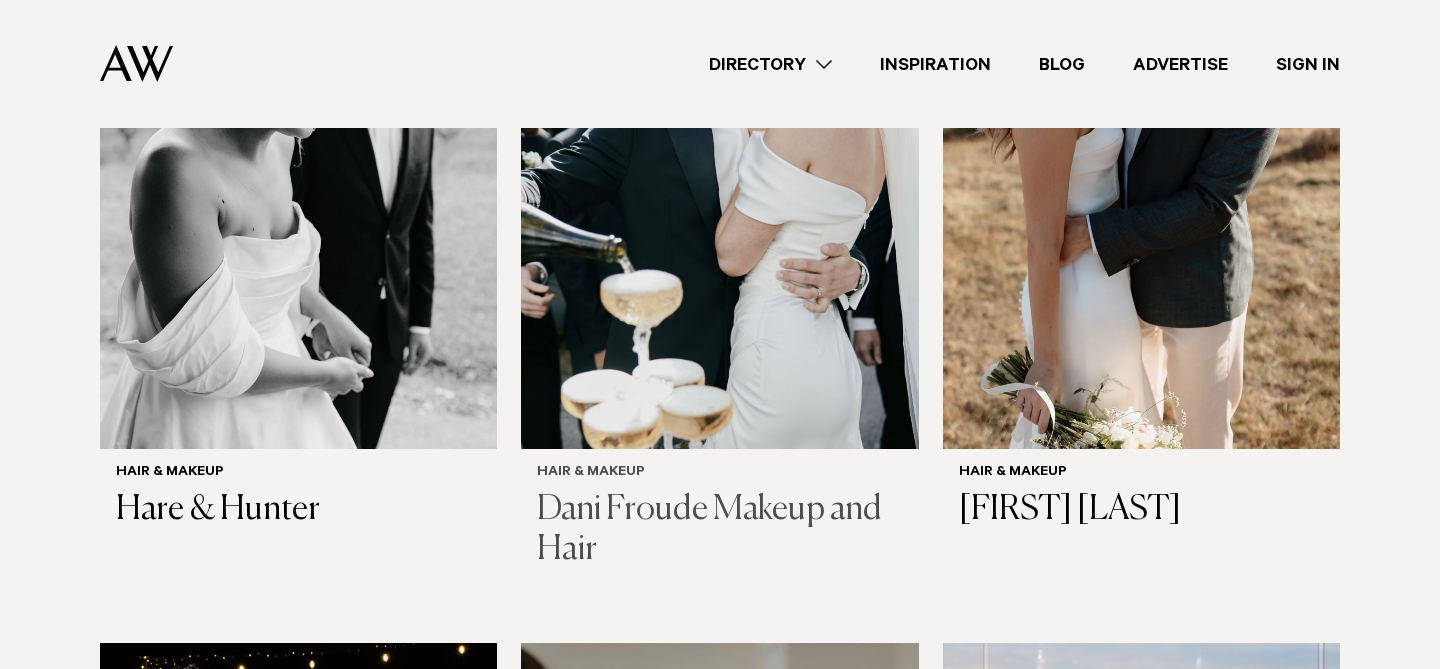 click on "Dani Froude Makeup and Hair" at bounding box center [719, 531] 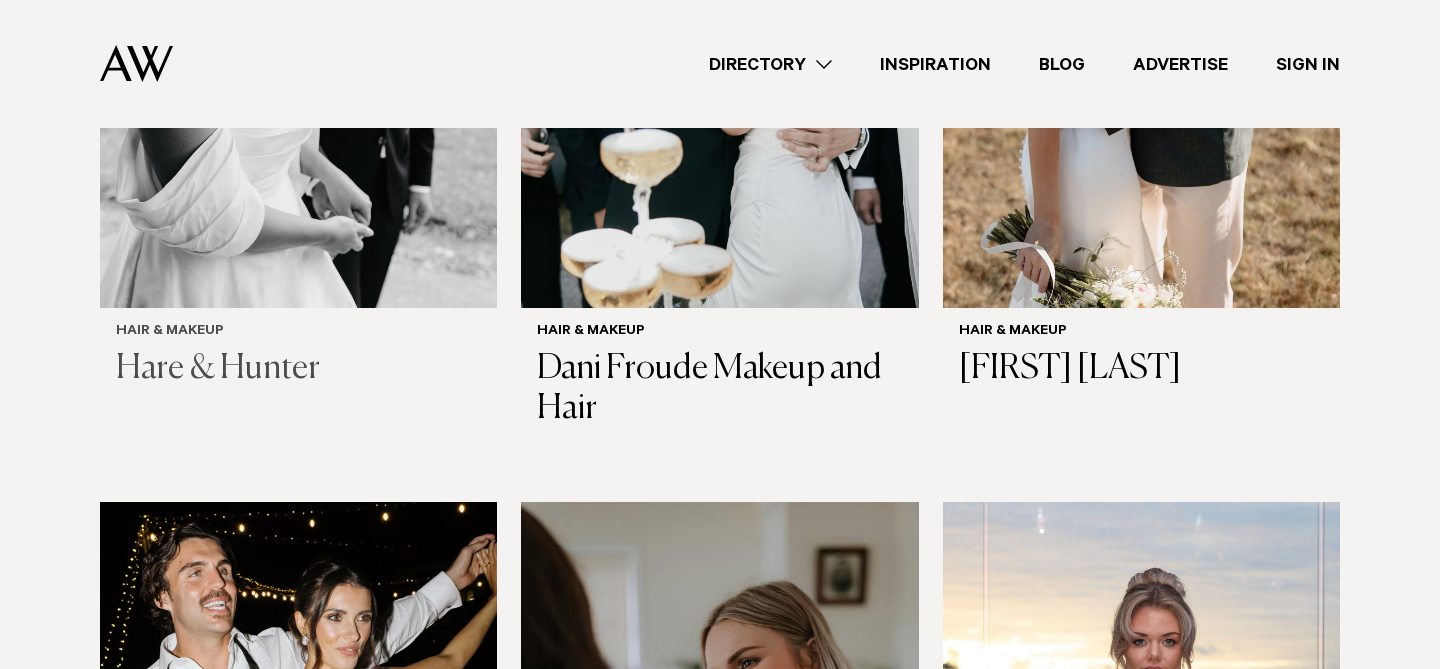 scroll, scrollTop: 1716, scrollLeft: 0, axis: vertical 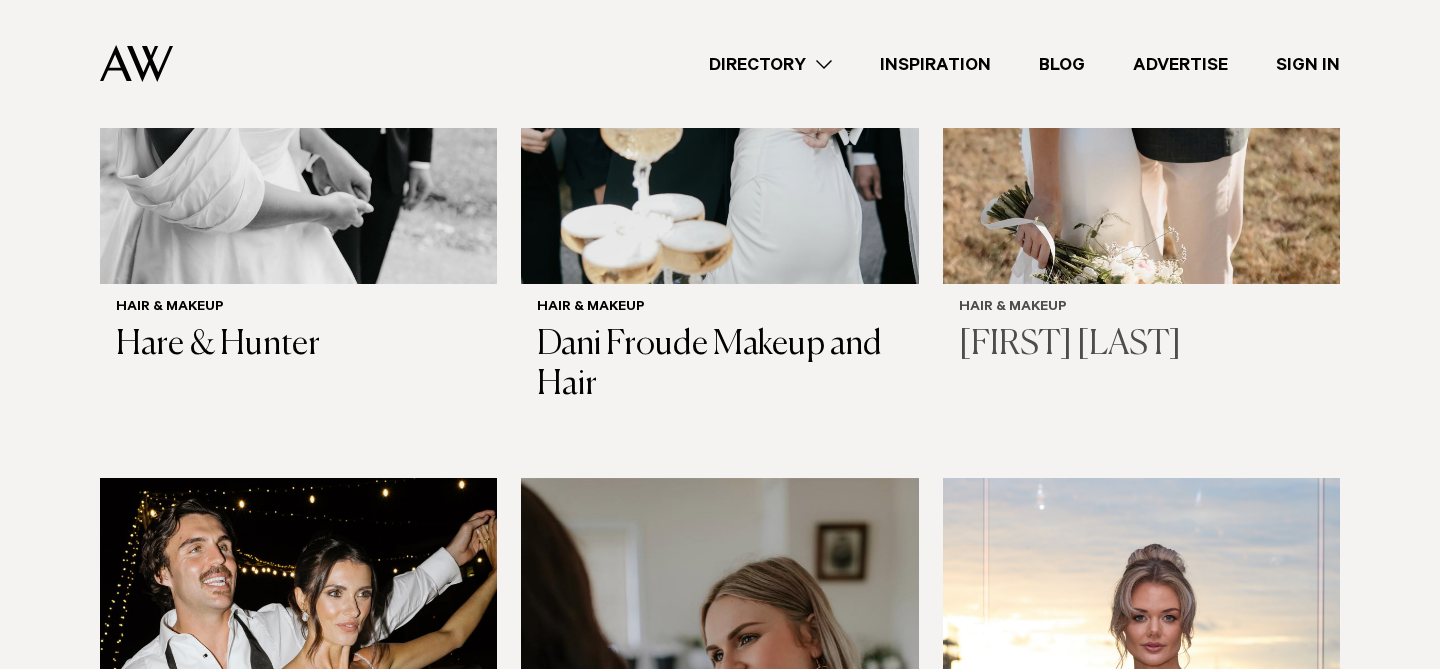 click on "[FIRST] [LAST]" at bounding box center [1141, 345] 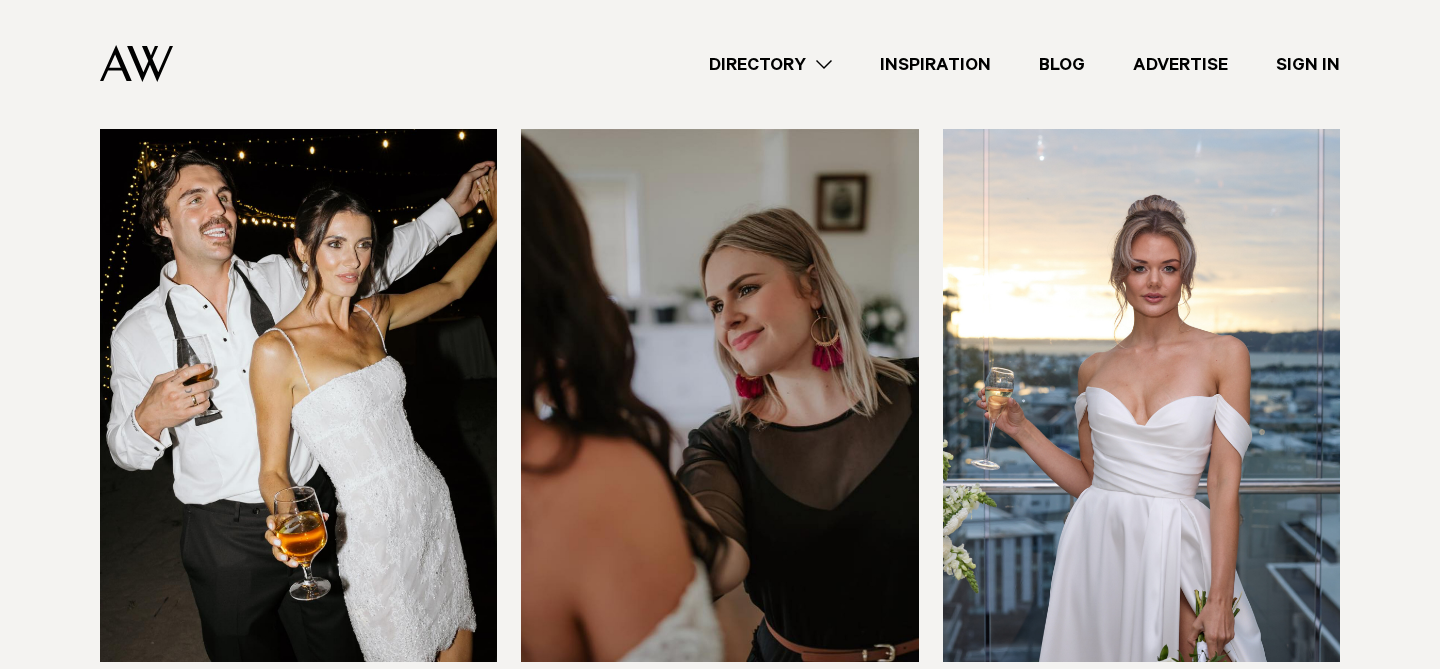 scroll, scrollTop: 2174, scrollLeft: 0, axis: vertical 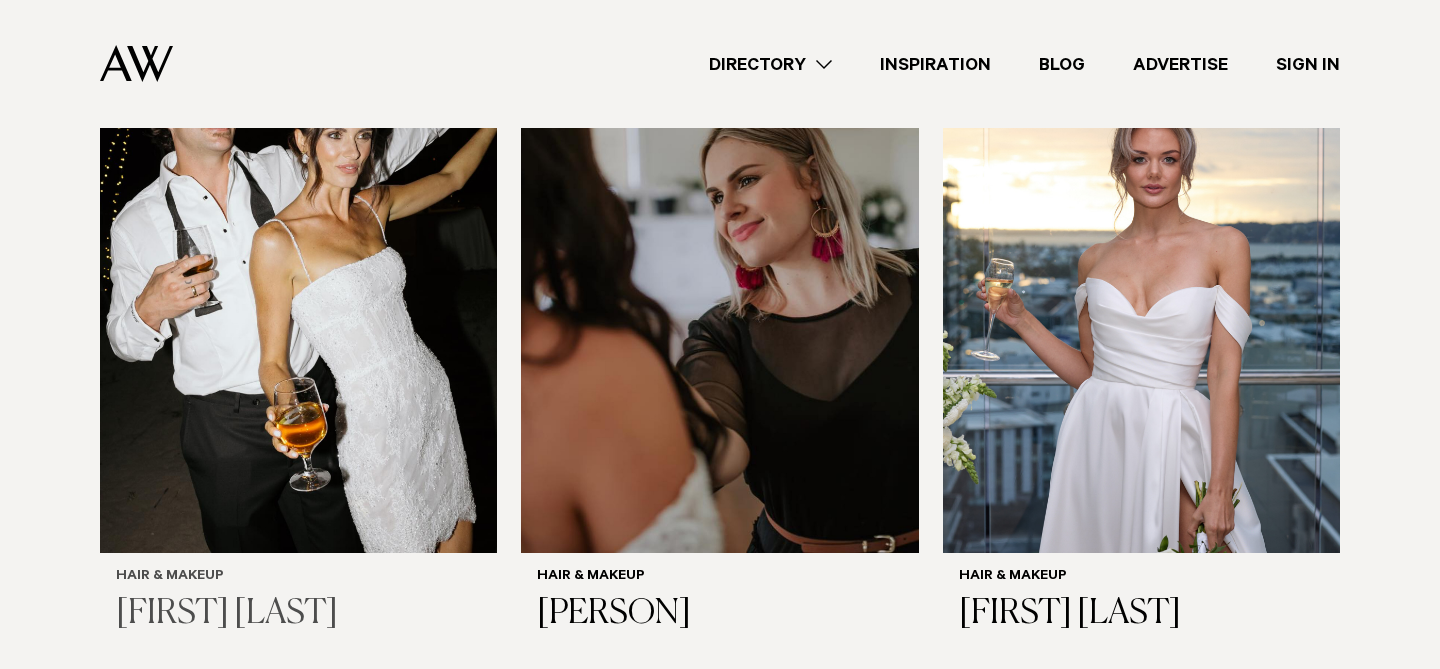 click at bounding box center (298, 286) 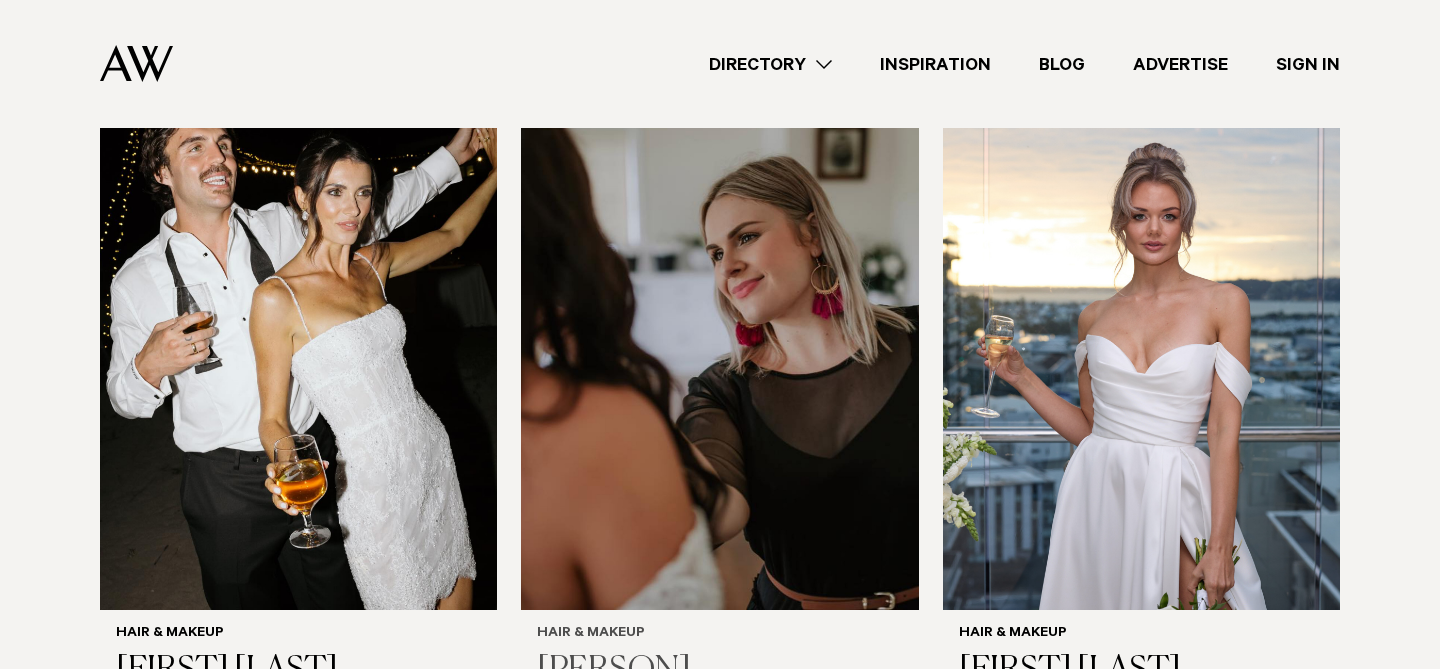 scroll, scrollTop: 2239, scrollLeft: 0, axis: vertical 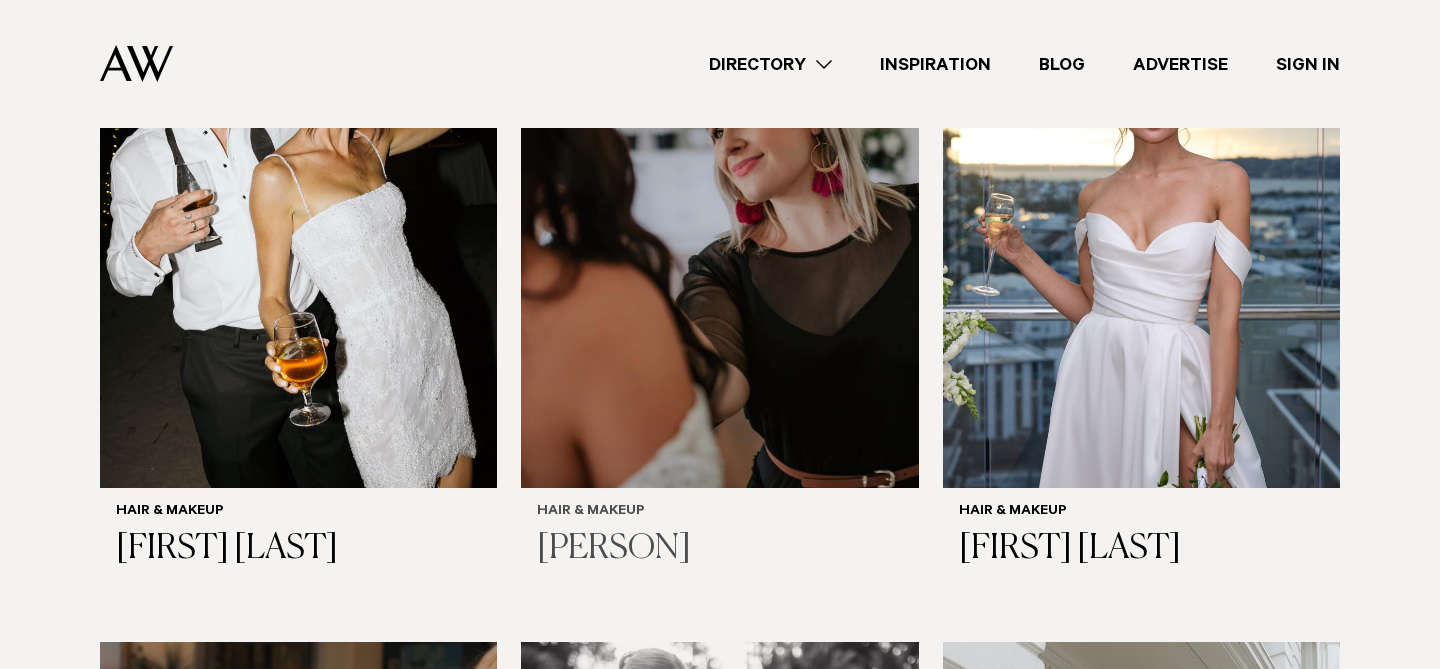 click on "[FIRST] [LAST]" at bounding box center [719, 549] 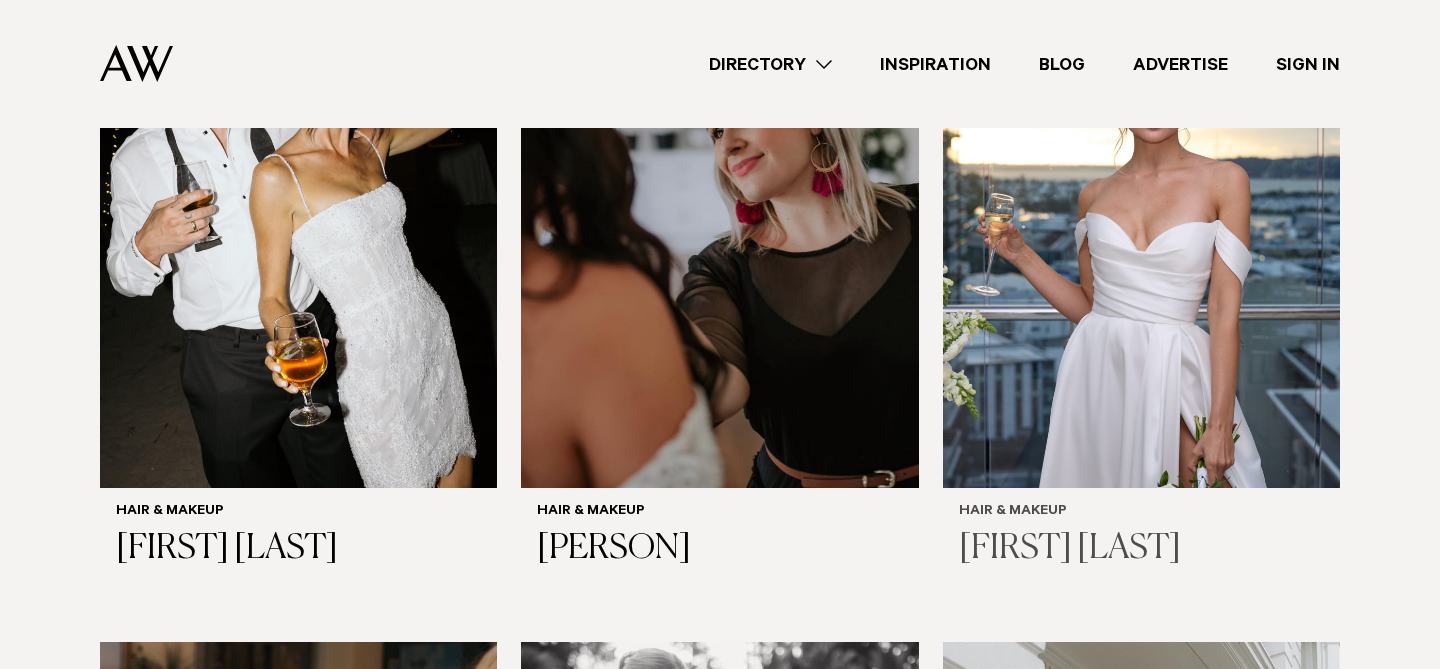 click on "[FIRST] [LAST]" at bounding box center (1141, 549) 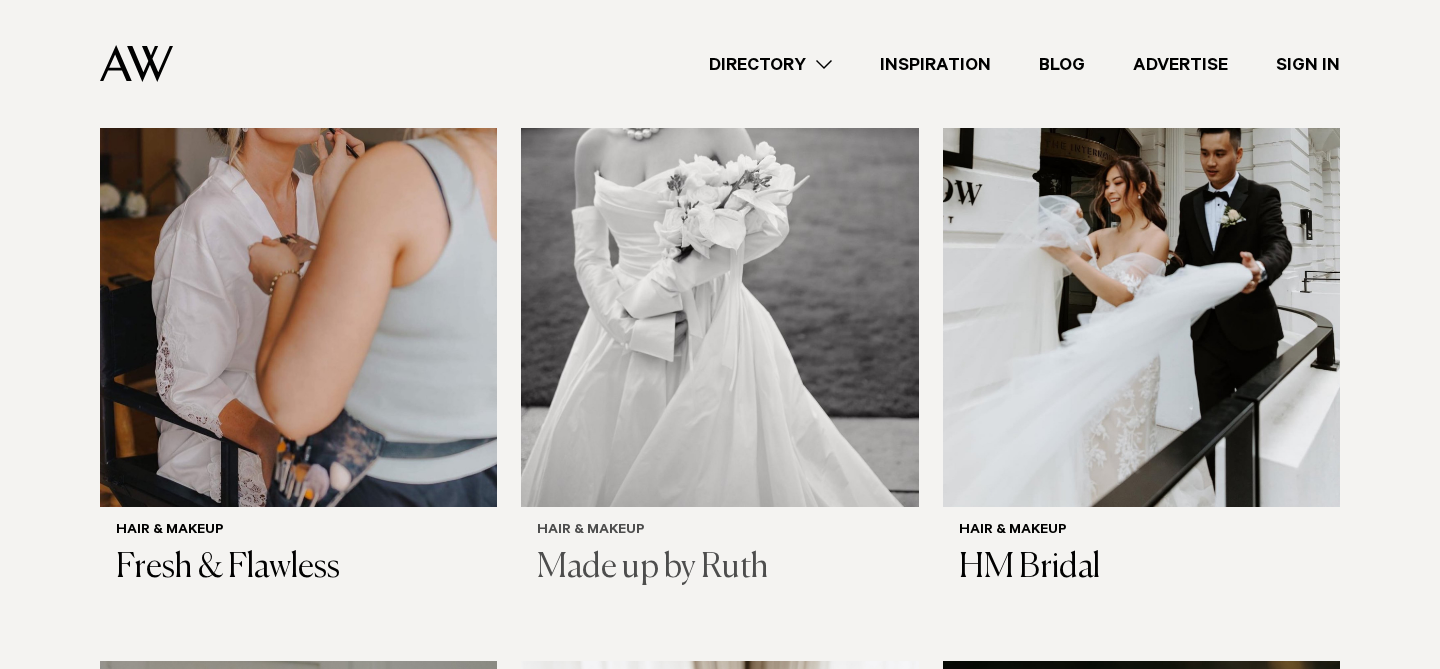 scroll, scrollTop: 2923, scrollLeft: 0, axis: vertical 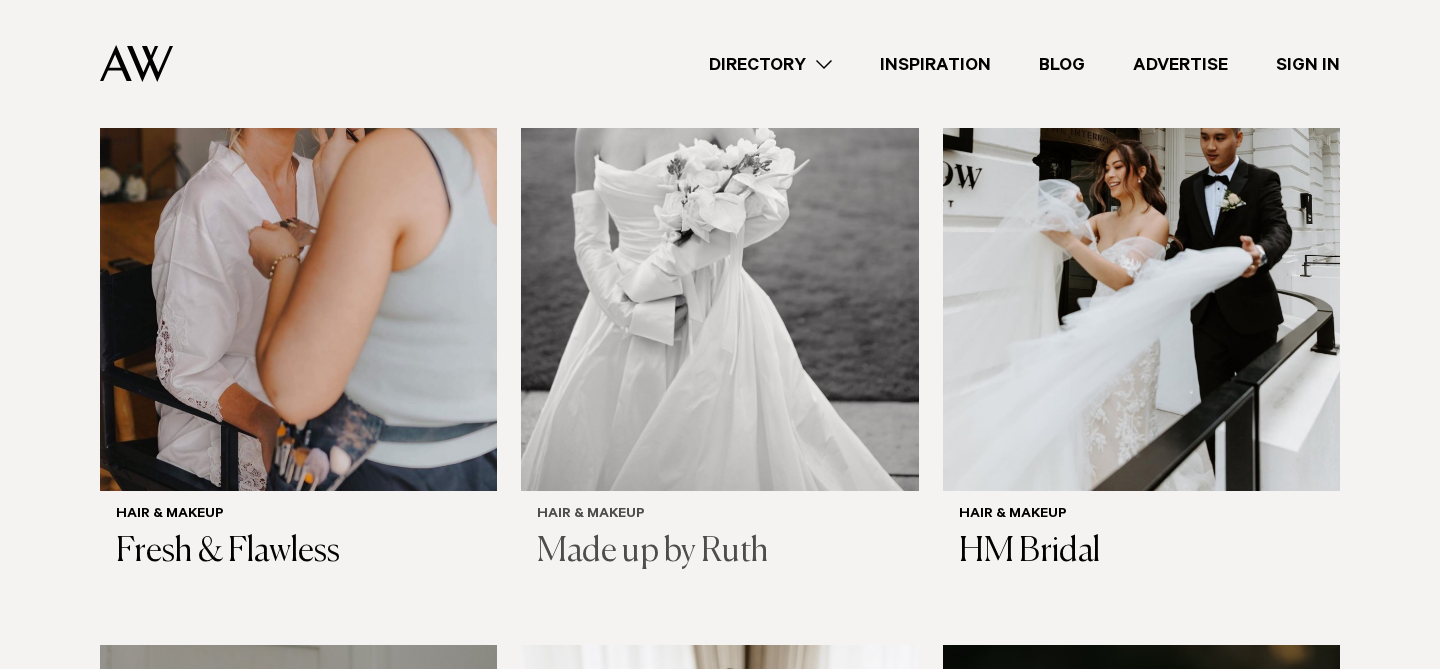 click on "Made up by Ruth" at bounding box center (719, 552) 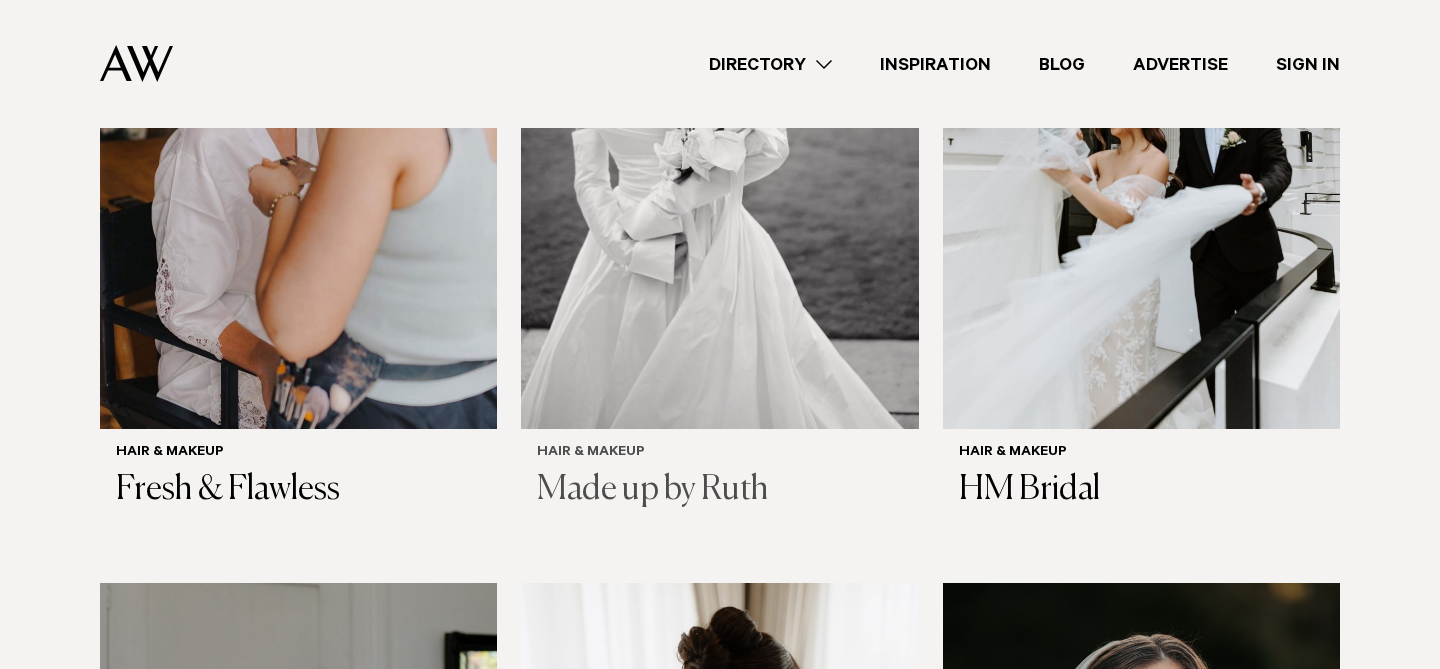 scroll, scrollTop: 2987, scrollLeft: 0, axis: vertical 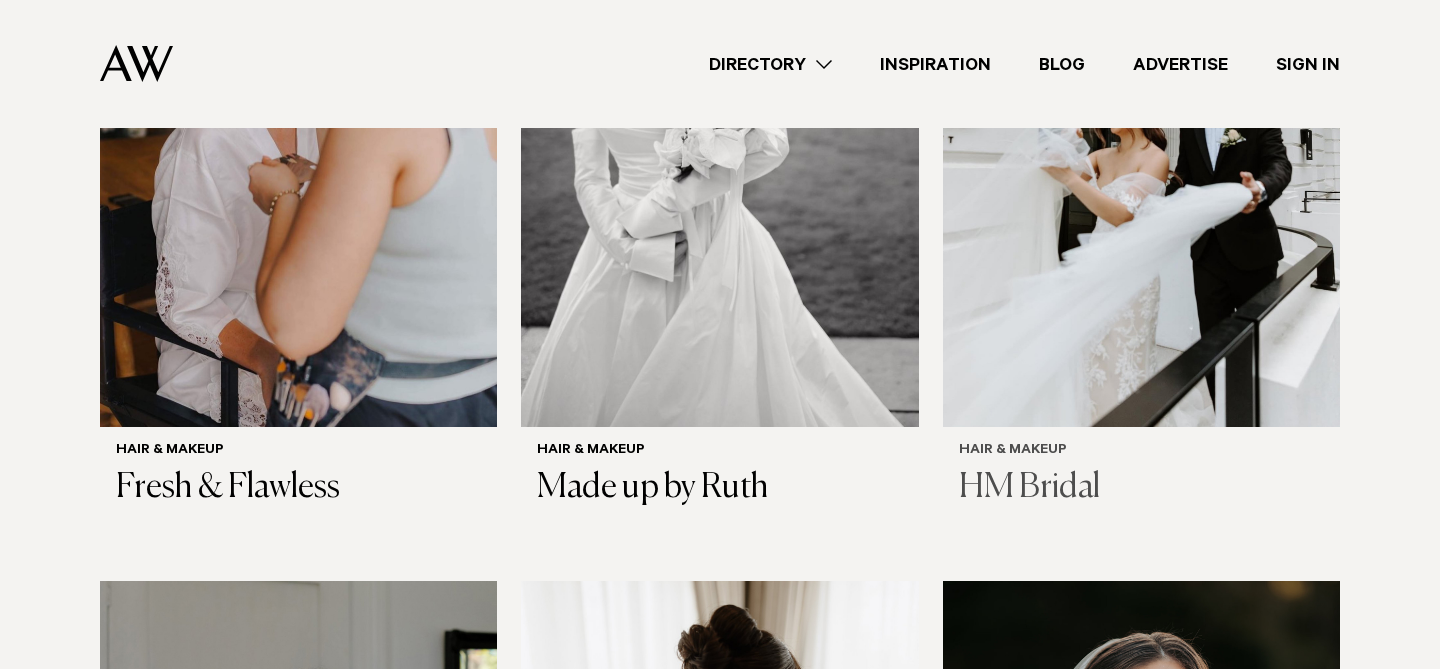 click on "HM Bridal" at bounding box center [1141, 488] 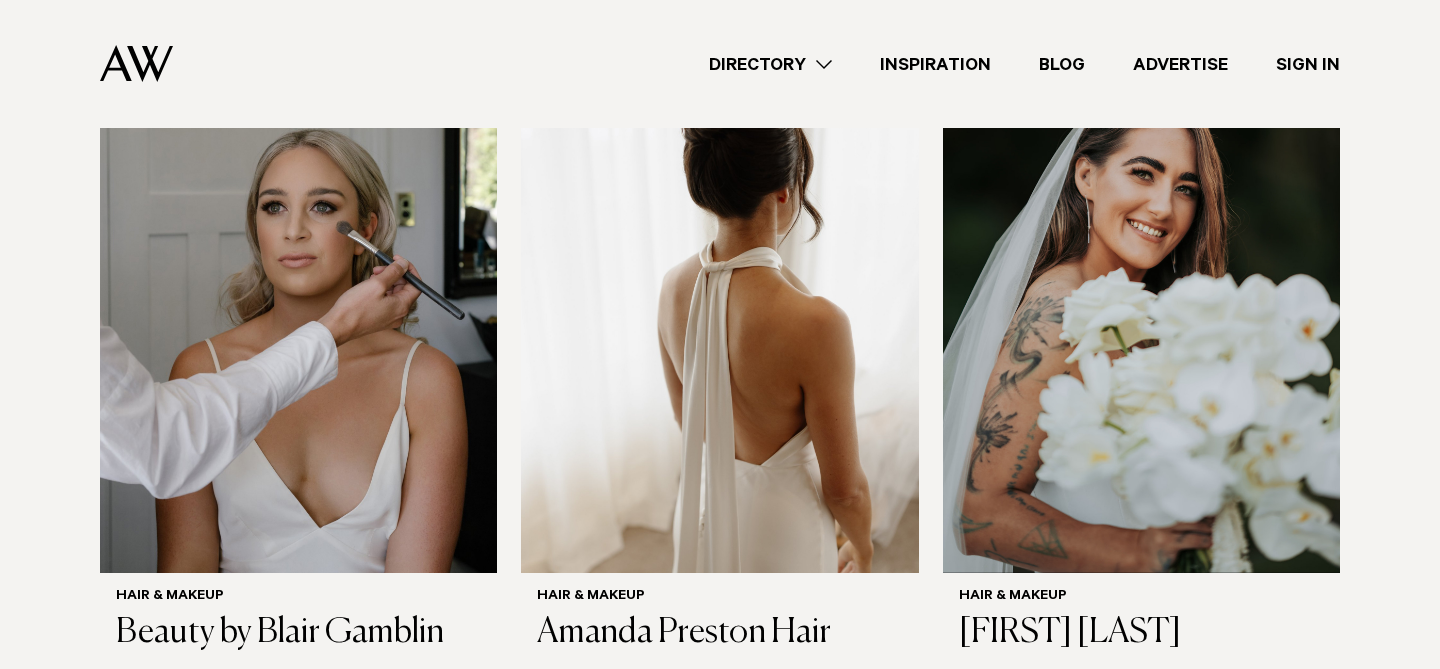 scroll, scrollTop: 3592, scrollLeft: 0, axis: vertical 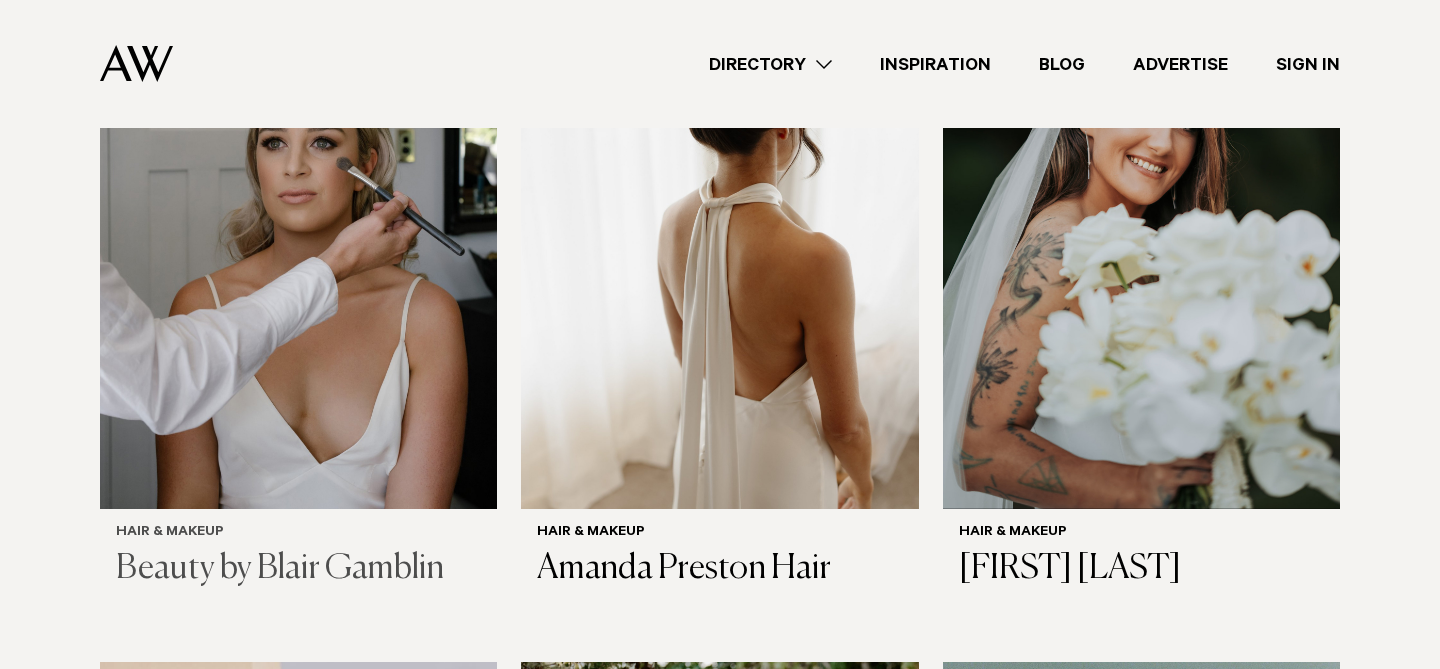 click on "Beauty by Blair Gamblin" at bounding box center [298, 569] 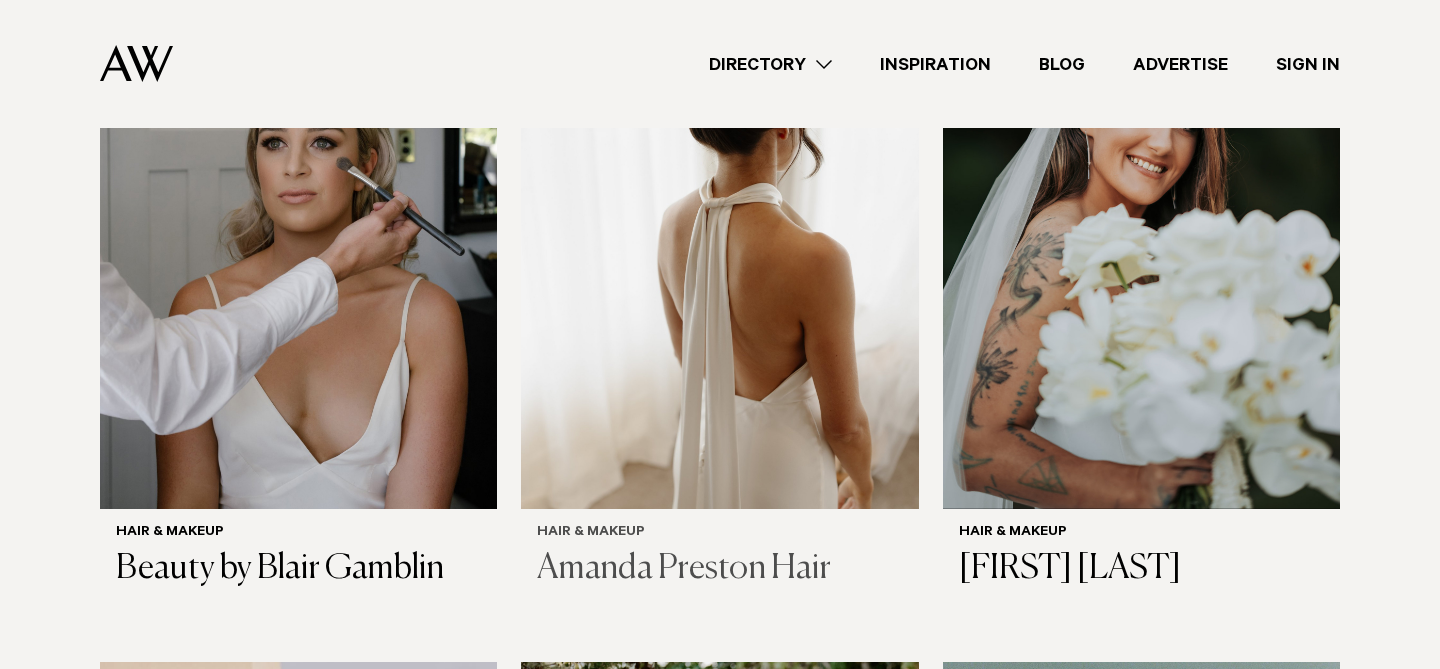 click on "Amanda Preston Hair" at bounding box center (719, 569) 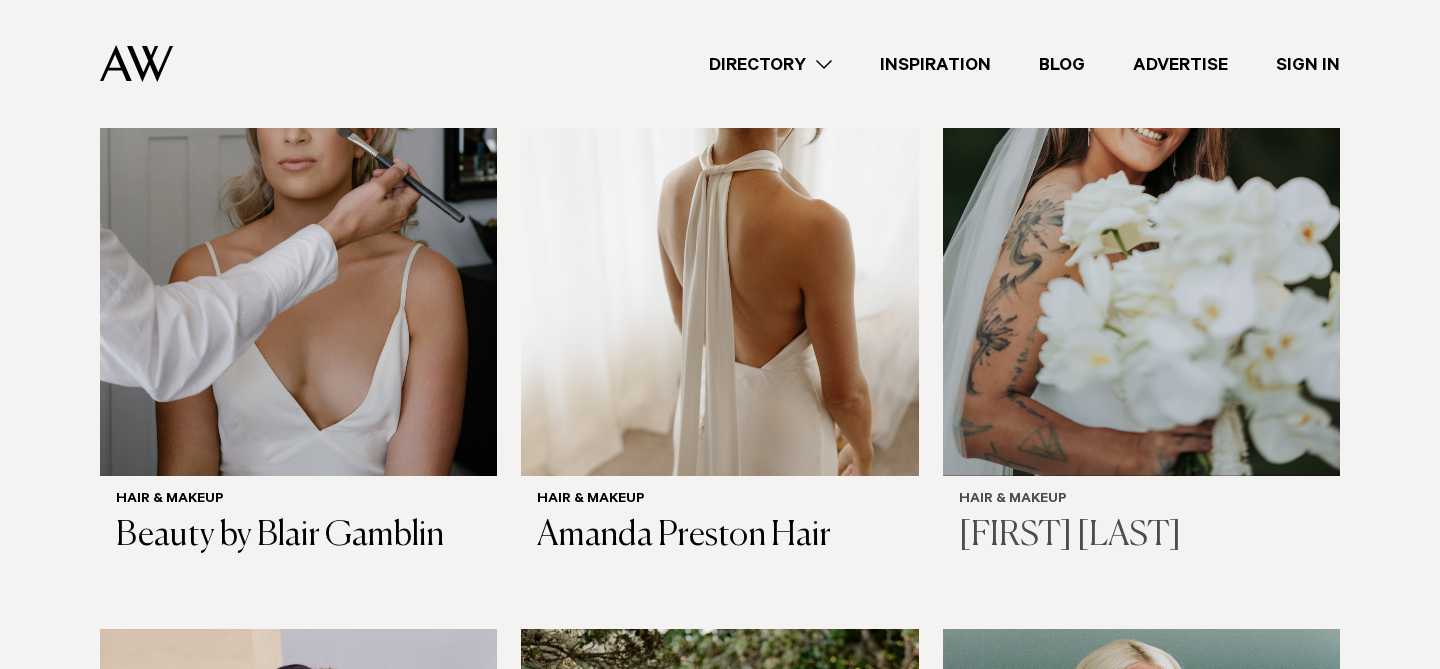 click on "[FIRST] [LAST]" at bounding box center [1141, 536] 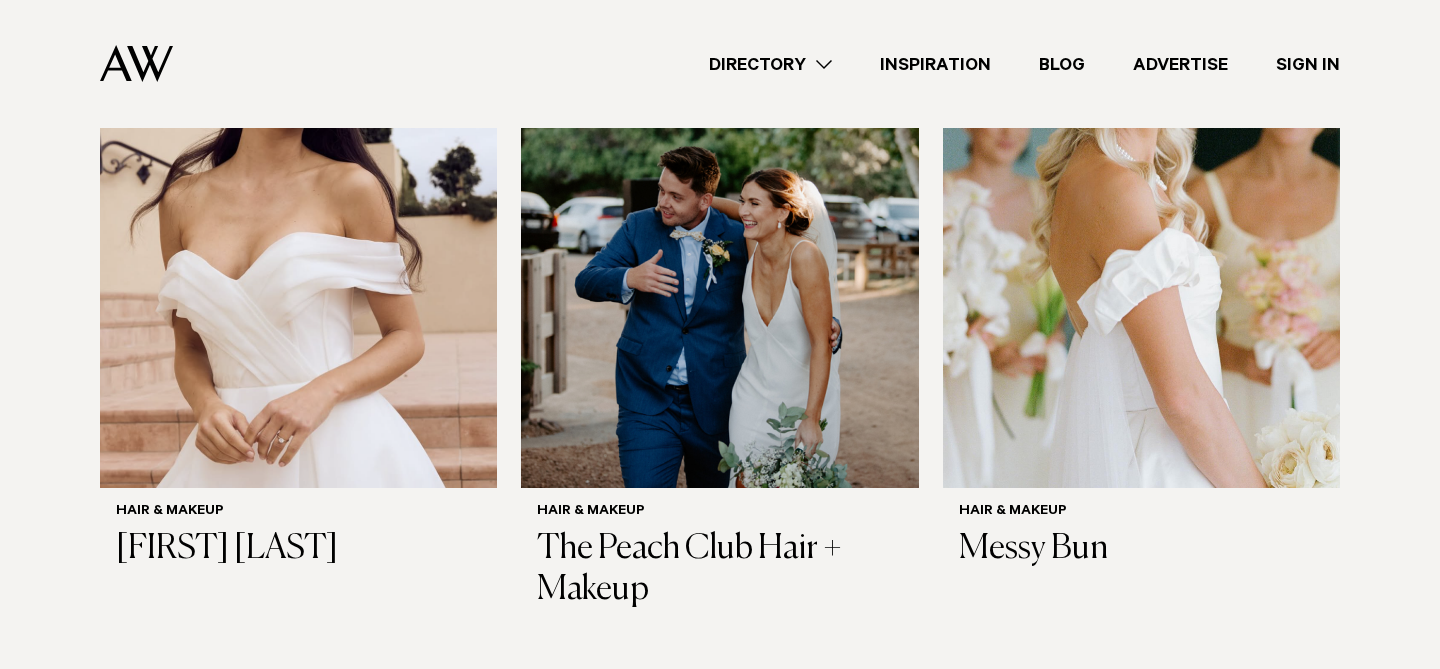 scroll, scrollTop: 4302, scrollLeft: 0, axis: vertical 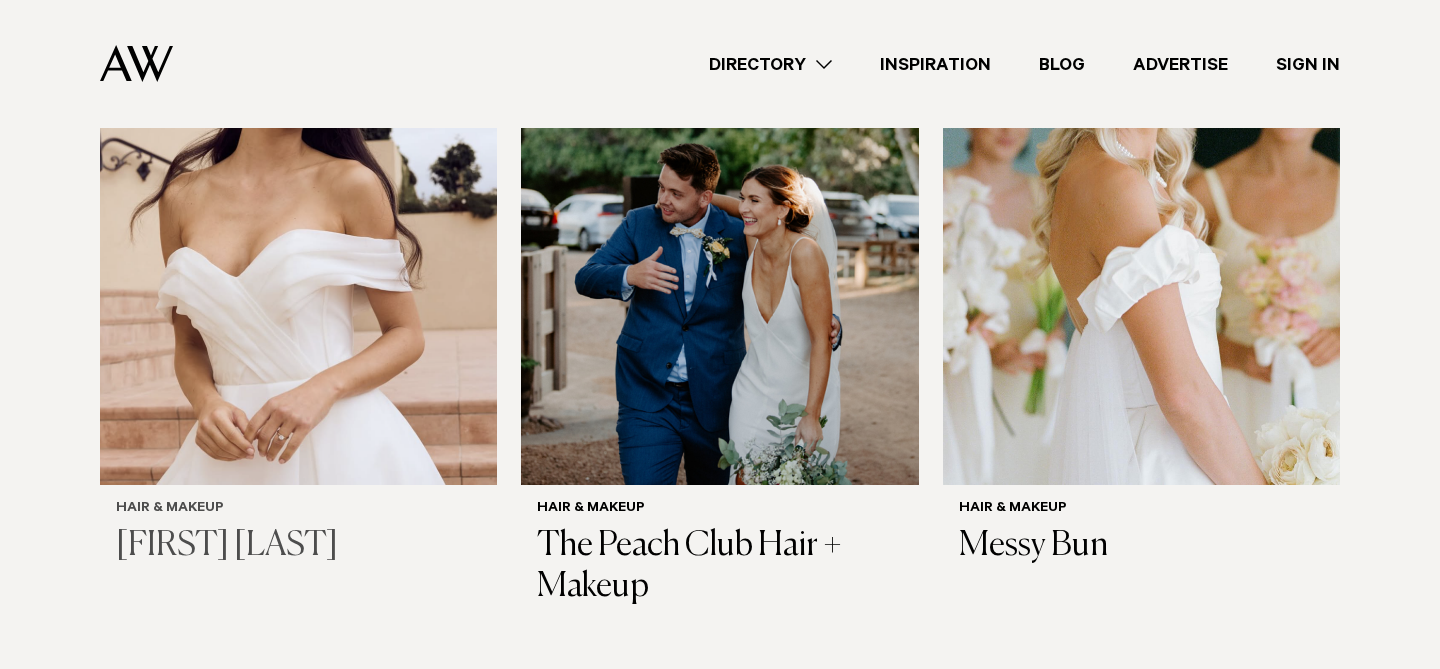 click on "[FIRST] [LAST]" at bounding box center [298, 546] 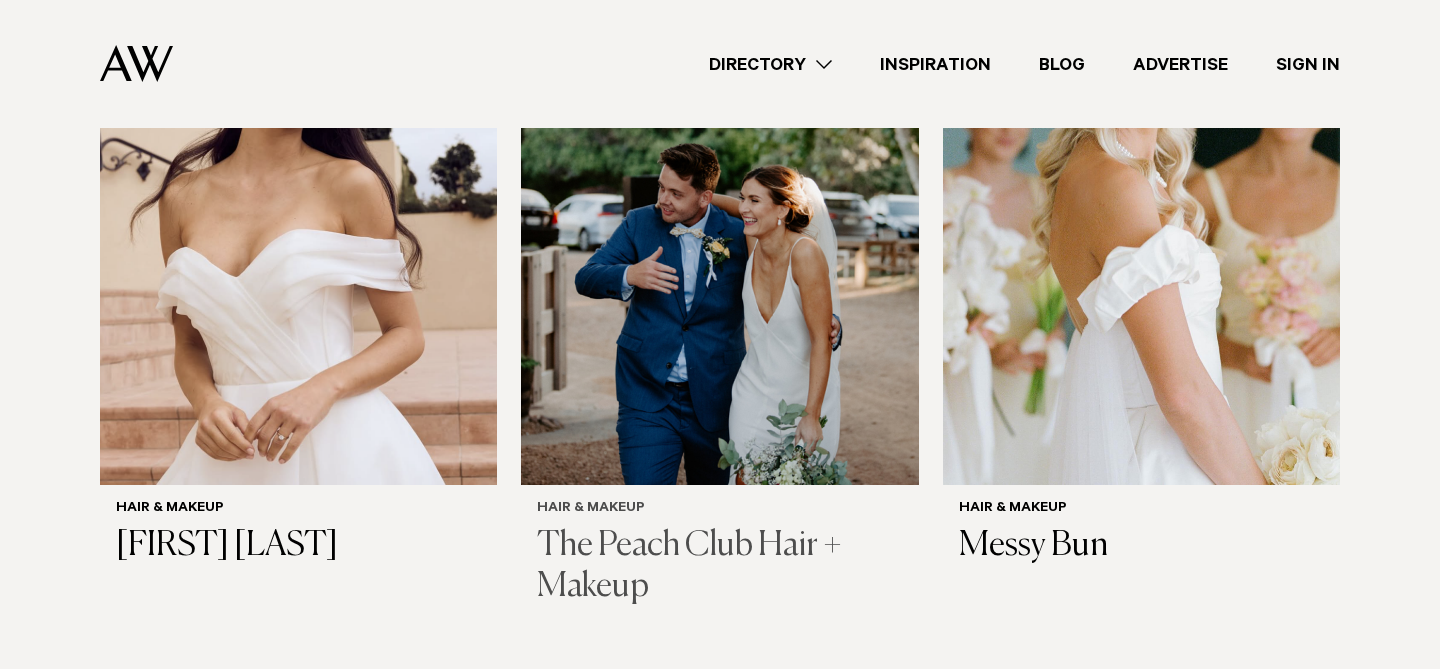 click on "The Peach Club
Hair + Makeup" at bounding box center [719, 567] 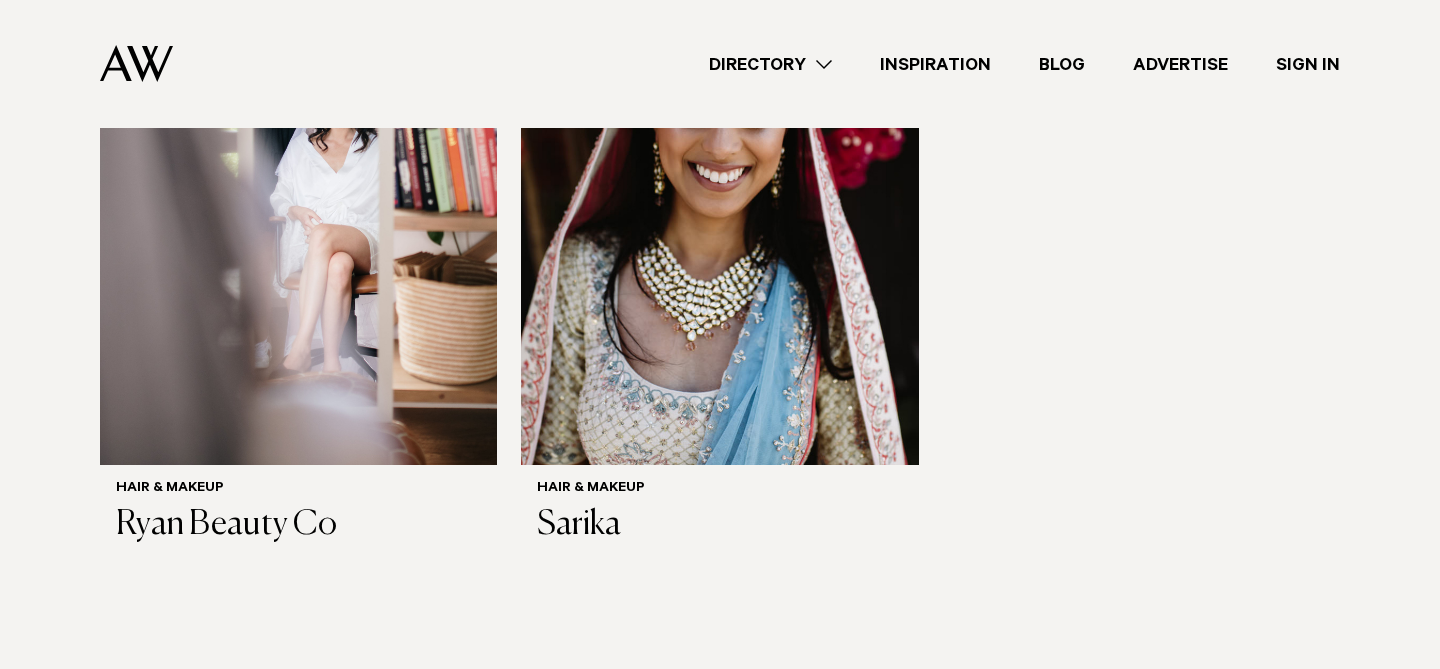 scroll, scrollTop: 5054, scrollLeft: 0, axis: vertical 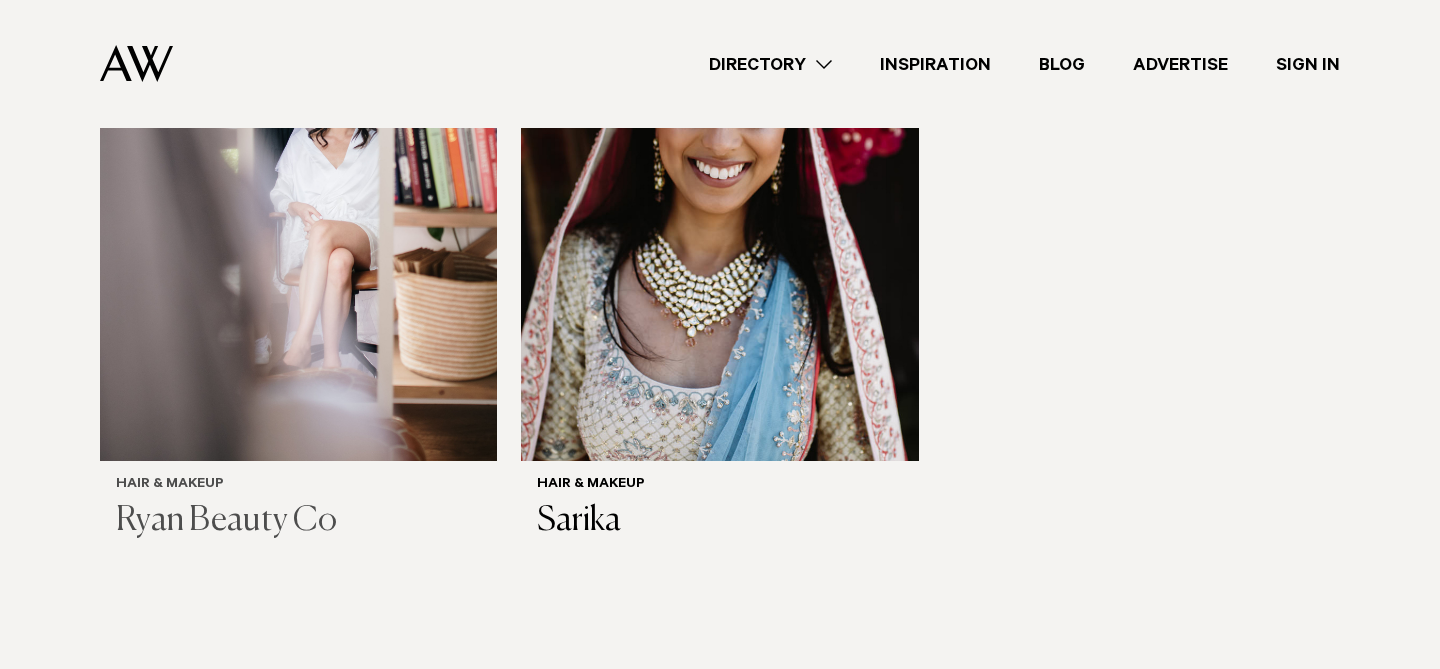 click on "Ryan Beauty Co" at bounding box center (298, 521) 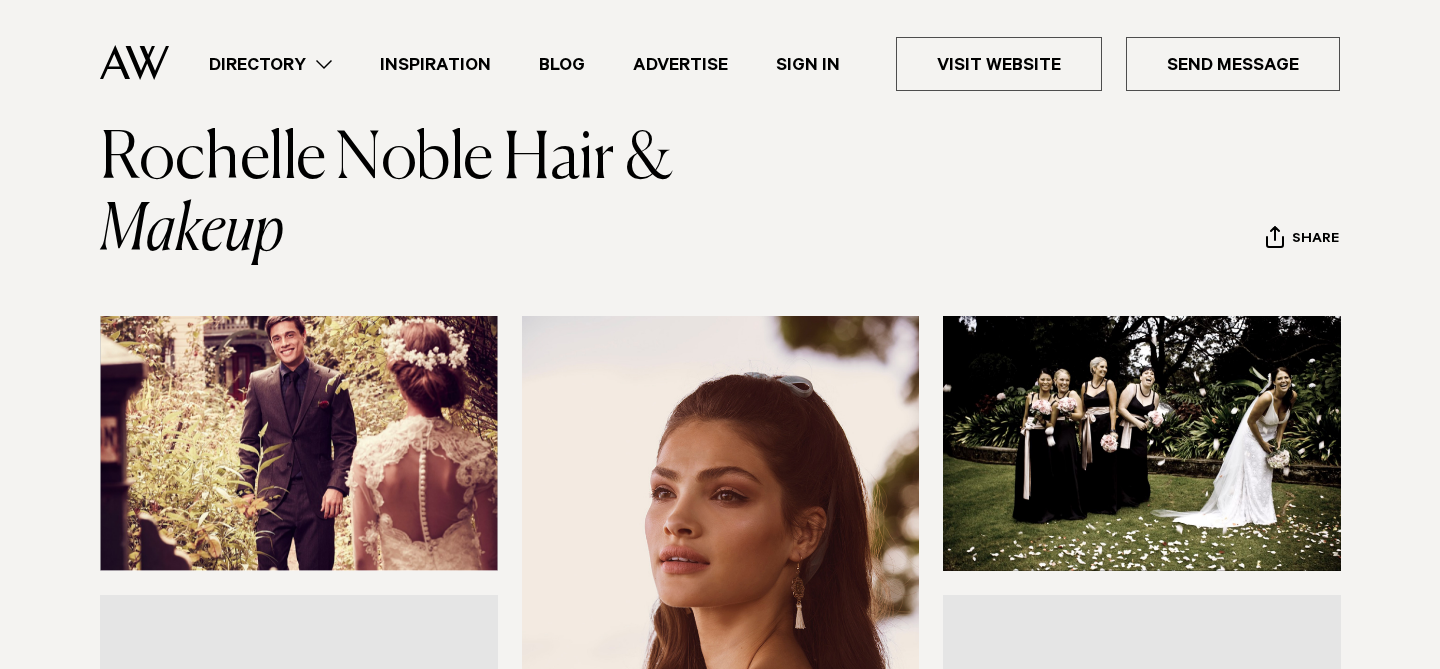 scroll, scrollTop: 0, scrollLeft: 0, axis: both 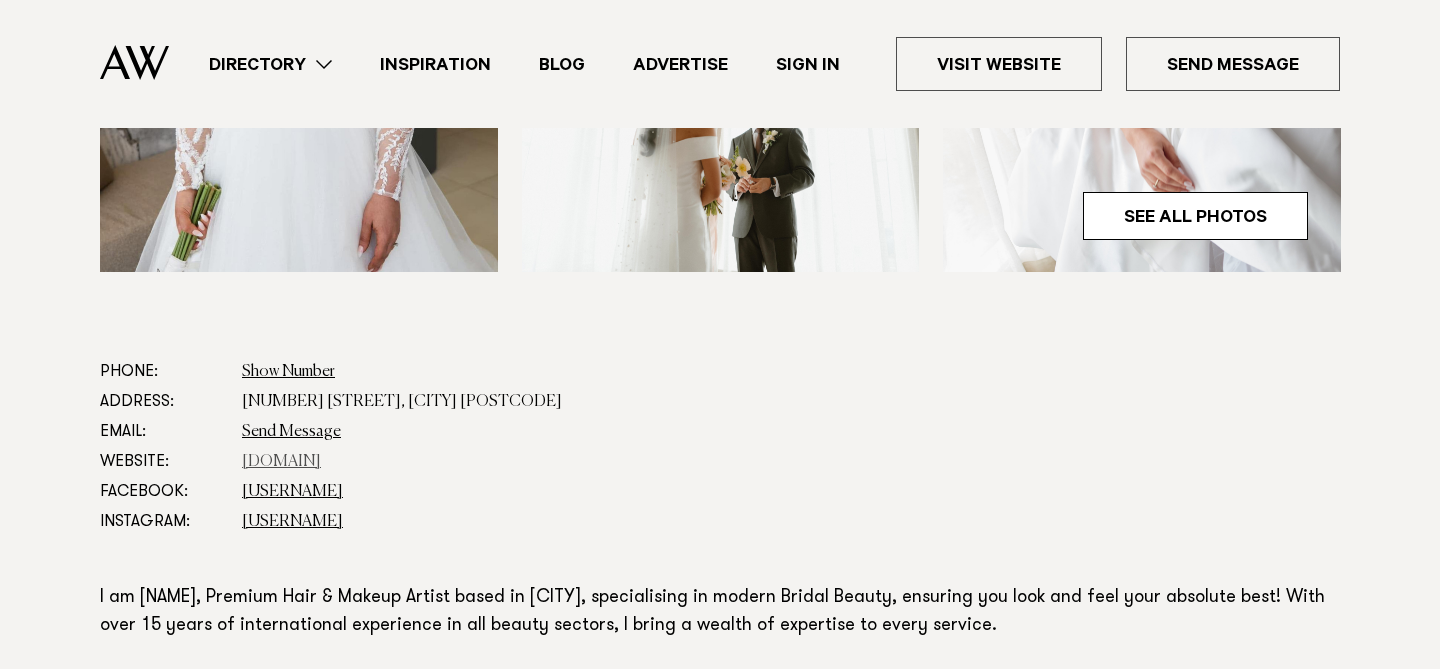 click on "silviapieva.co.nz" at bounding box center [281, 462] 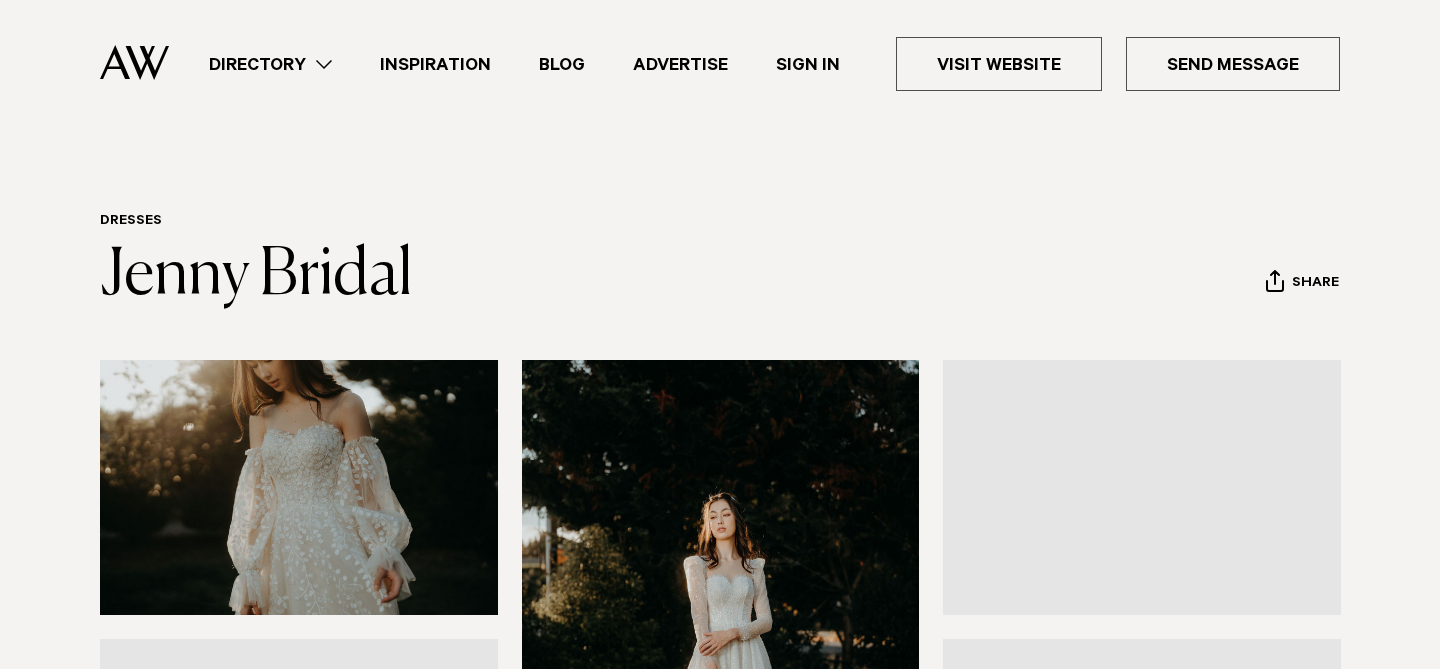 scroll, scrollTop: 0, scrollLeft: 0, axis: both 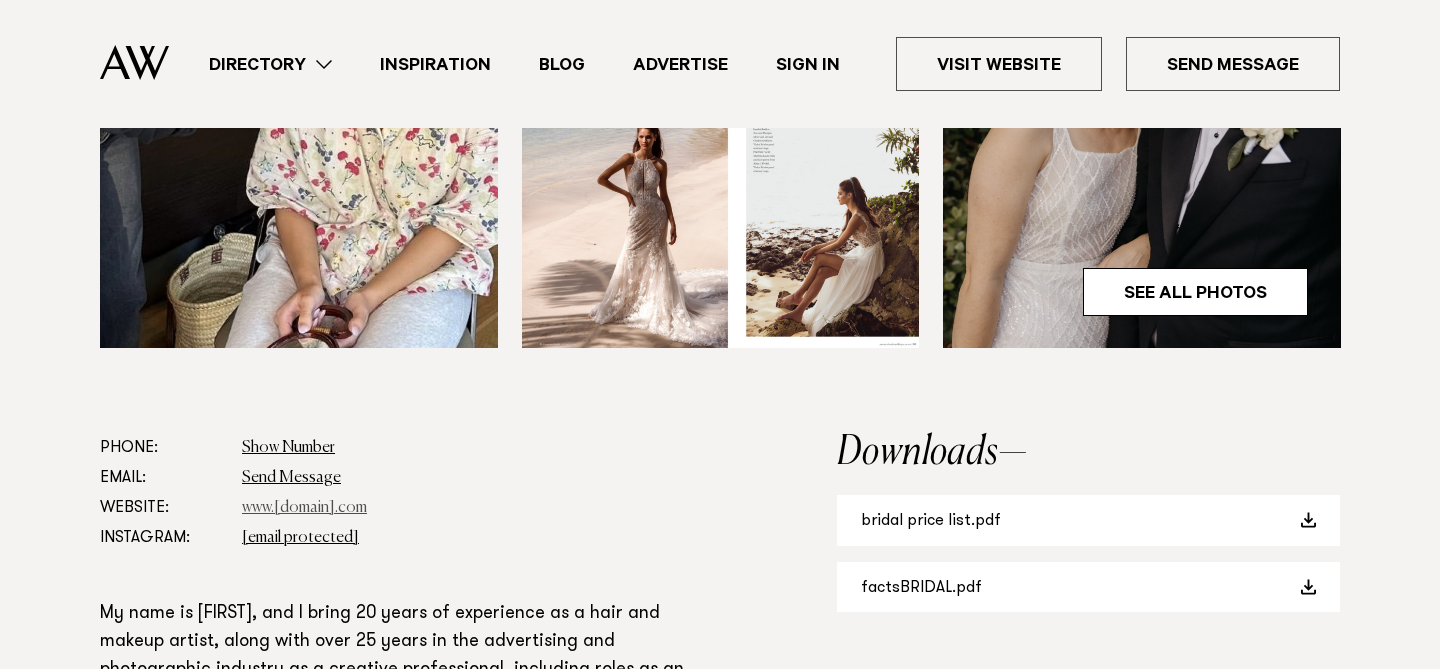 click on "www.rochellenoblemakeup.com" at bounding box center (304, 508) 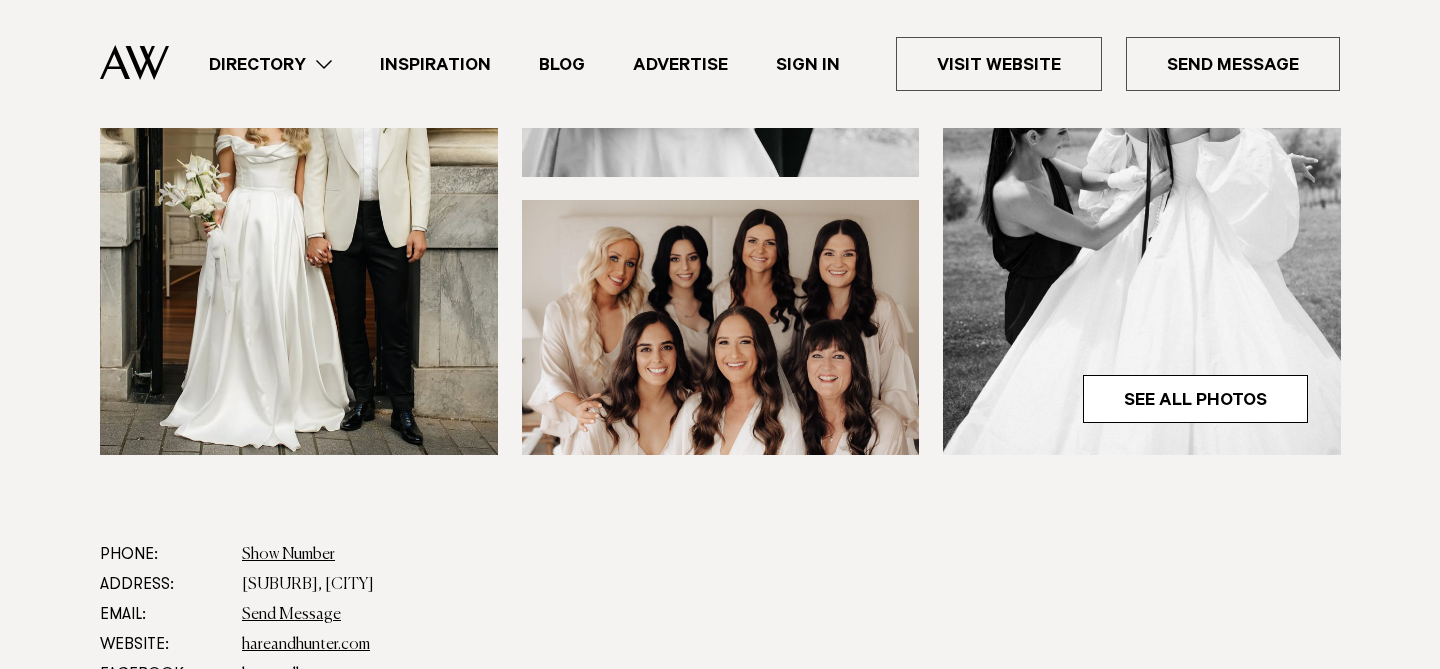 scroll, scrollTop: 959, scrollLeft: 0, axis: vertical 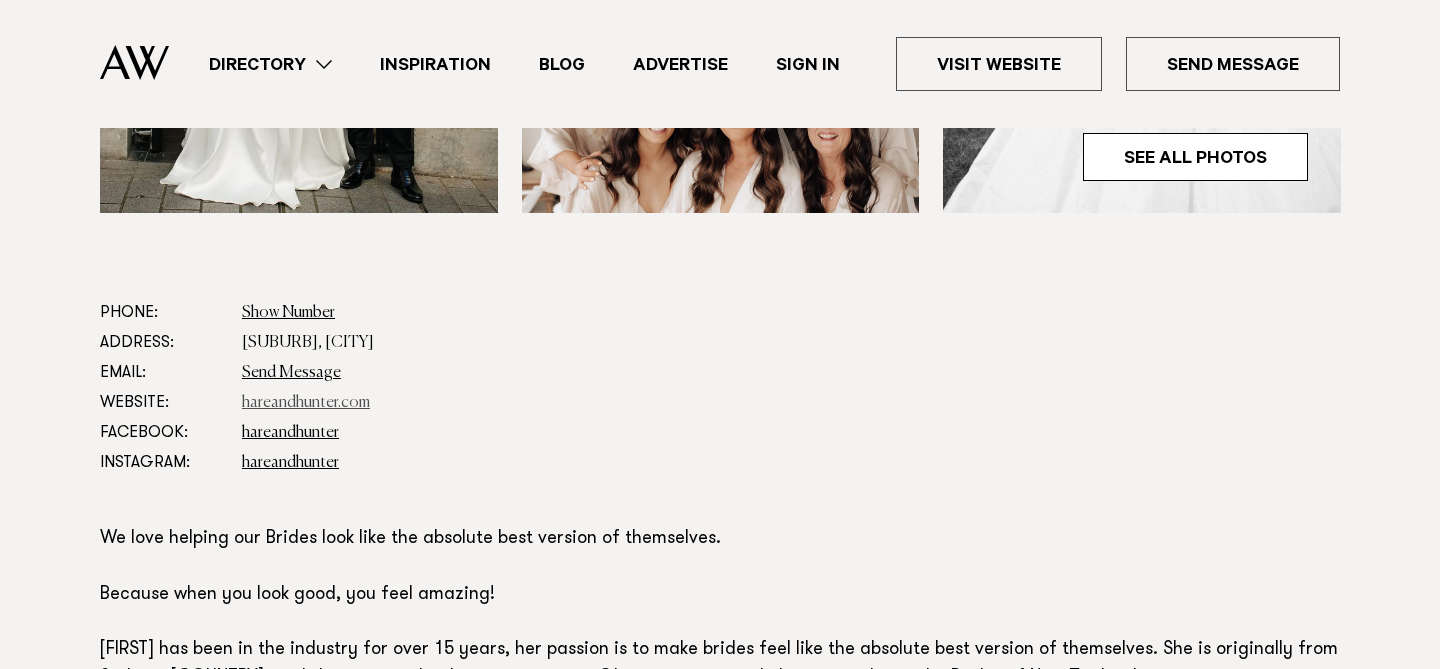 click on "hareandhunter.com" at bounding box center (306, 403) 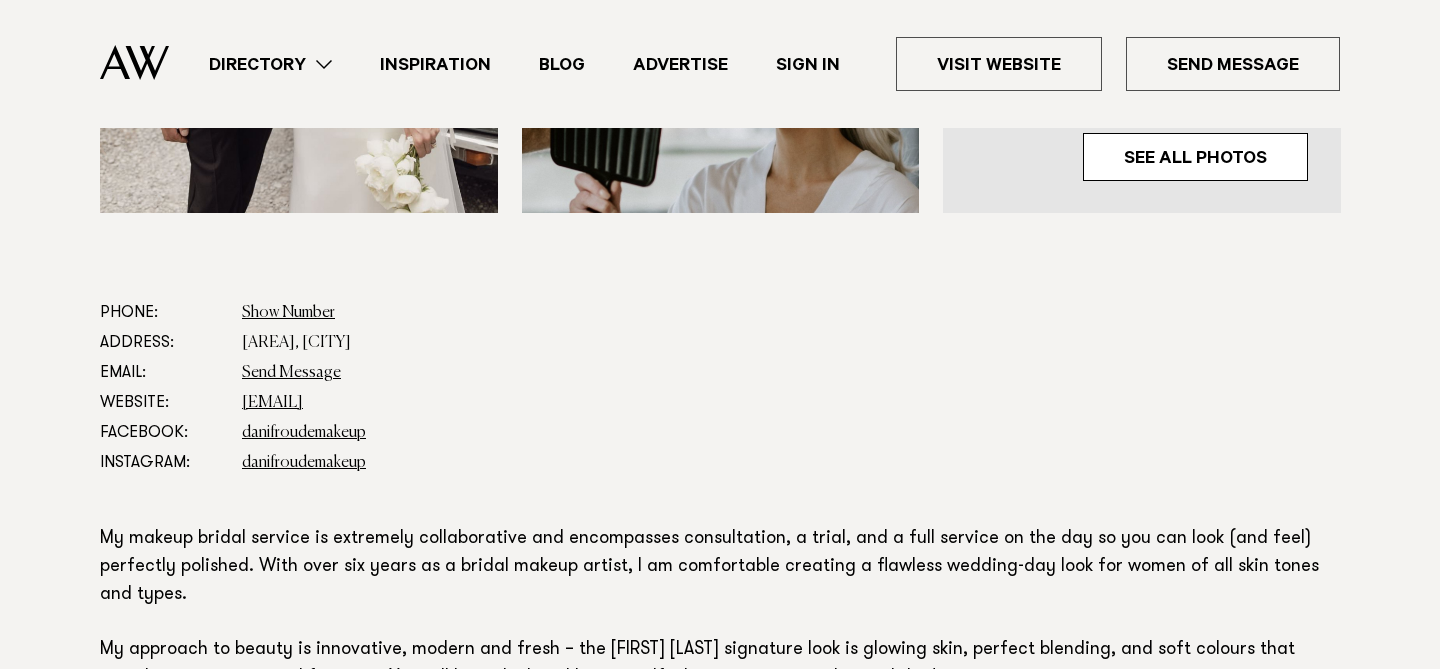 scroll, scrollTop: 1034, scrollLeft: 0, axis: vertical 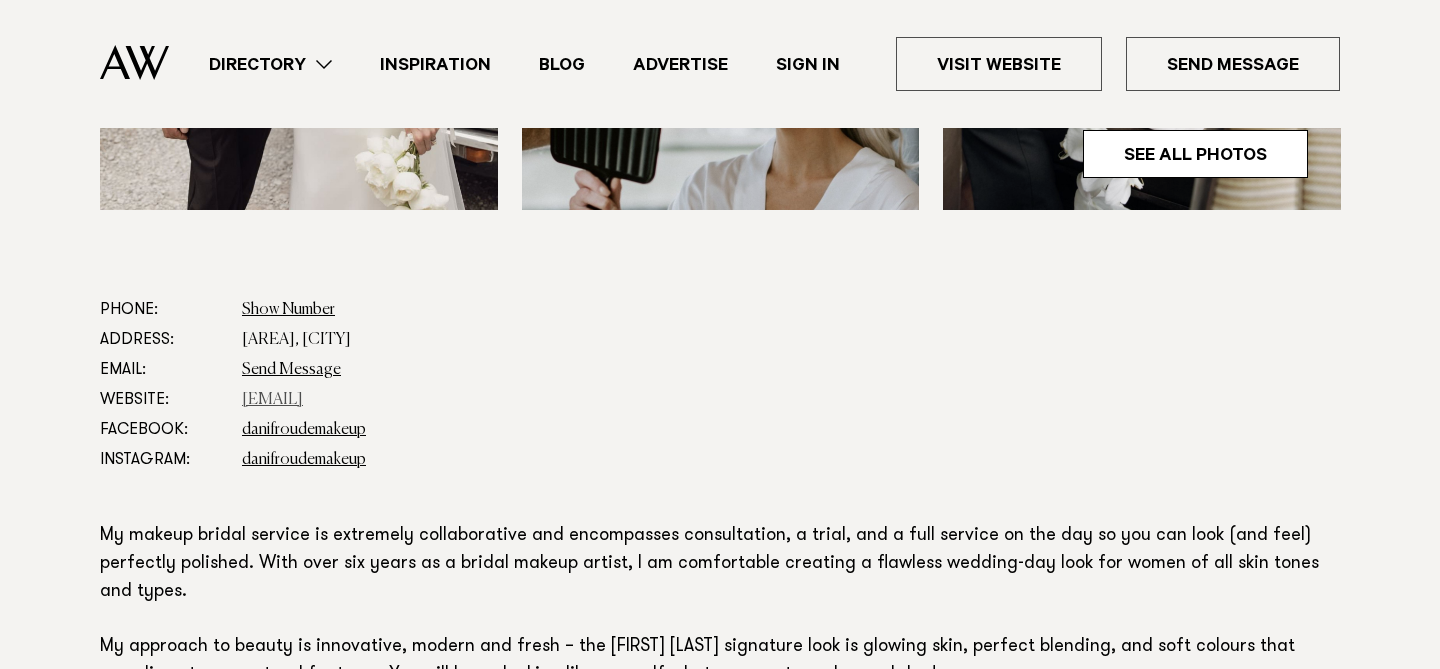click on "[EMAIL]" at bounding box center (272, 400) 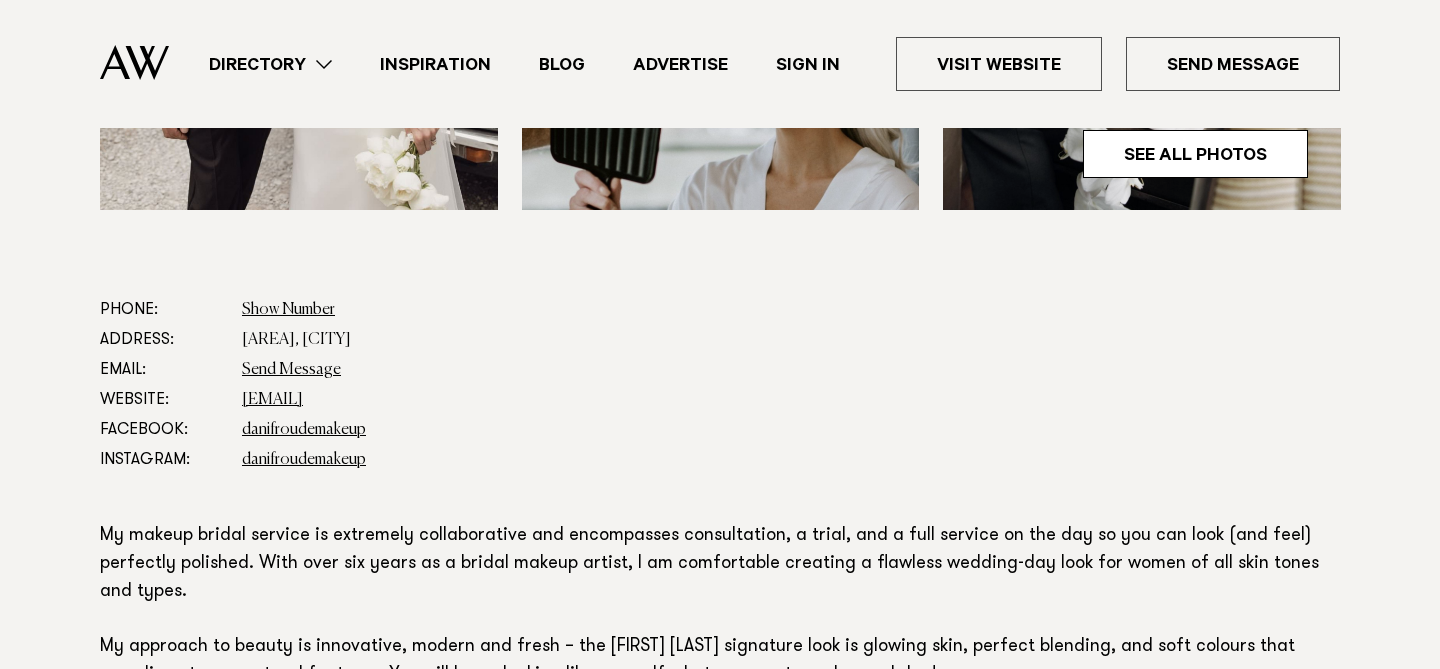 scroll, scrollTop: 1040, scrollLeft: 0, axis: vertical 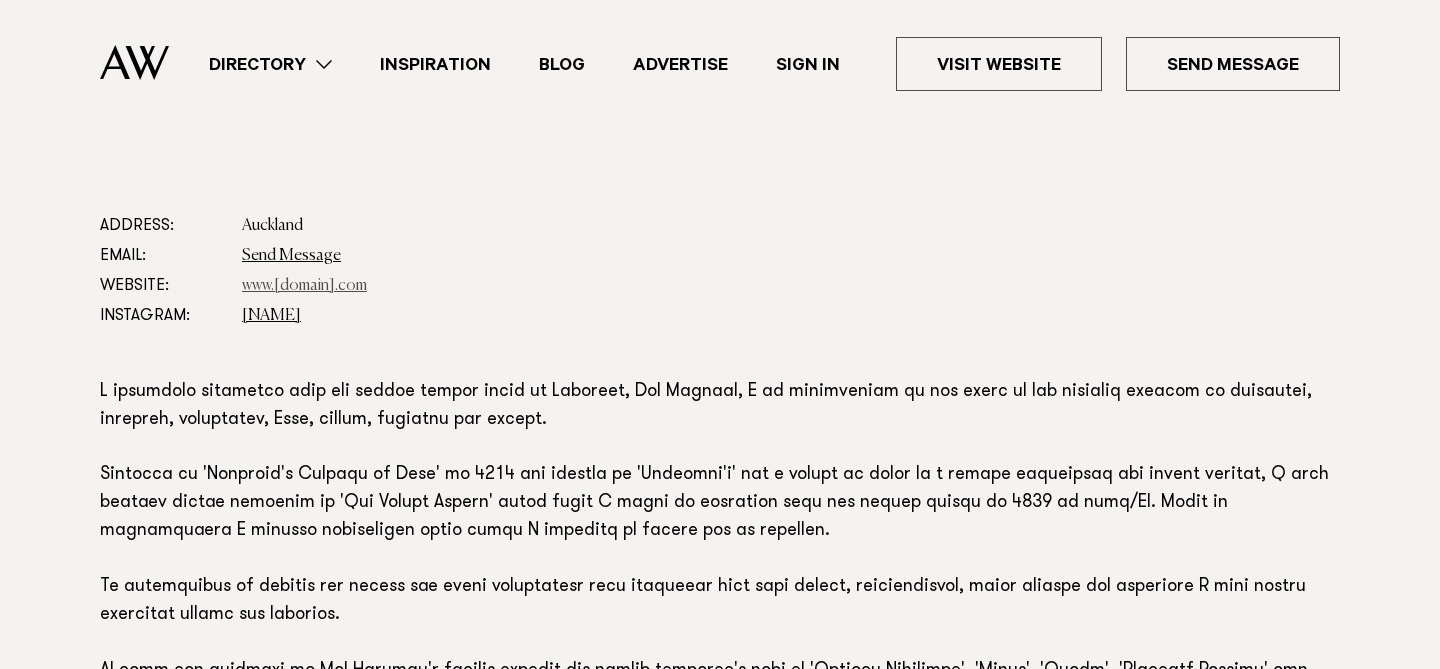 click on "www.nataliedent.com" at bounding box center [304, 286] 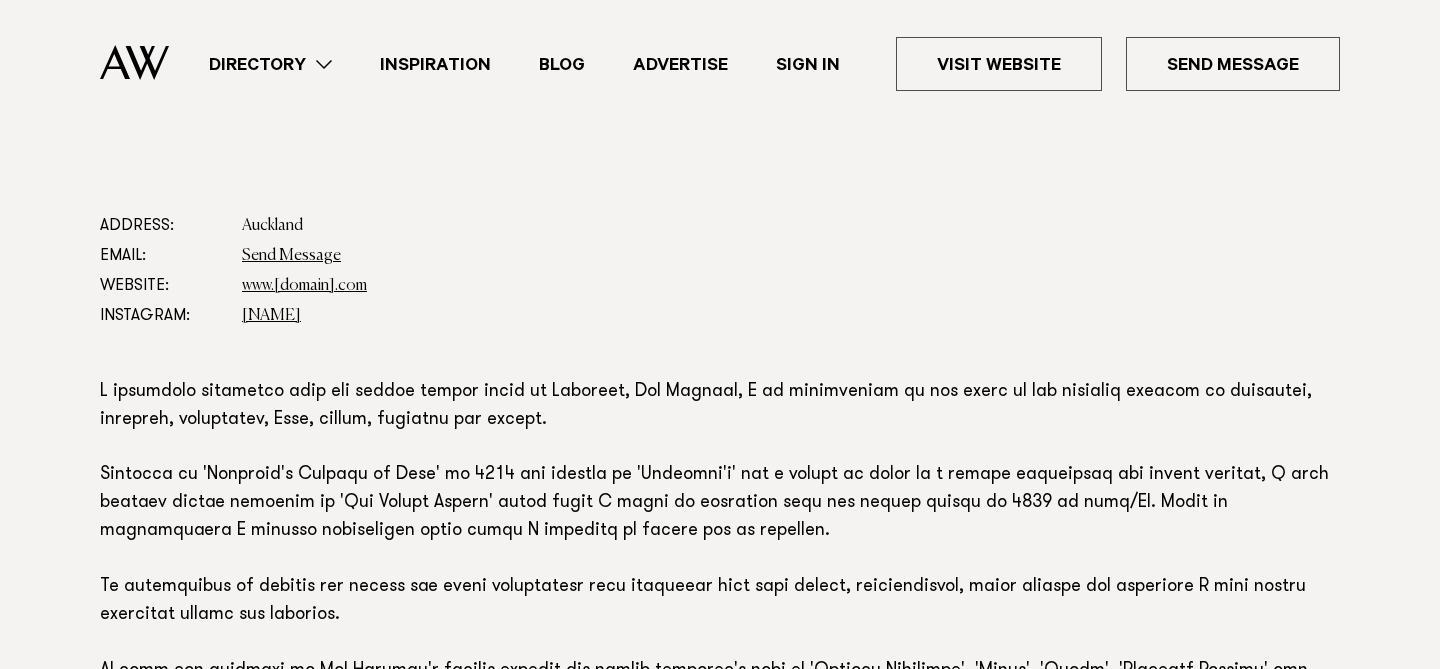 scroll, scrollTop: 1045, scrollLeft: 0, axis: vertical 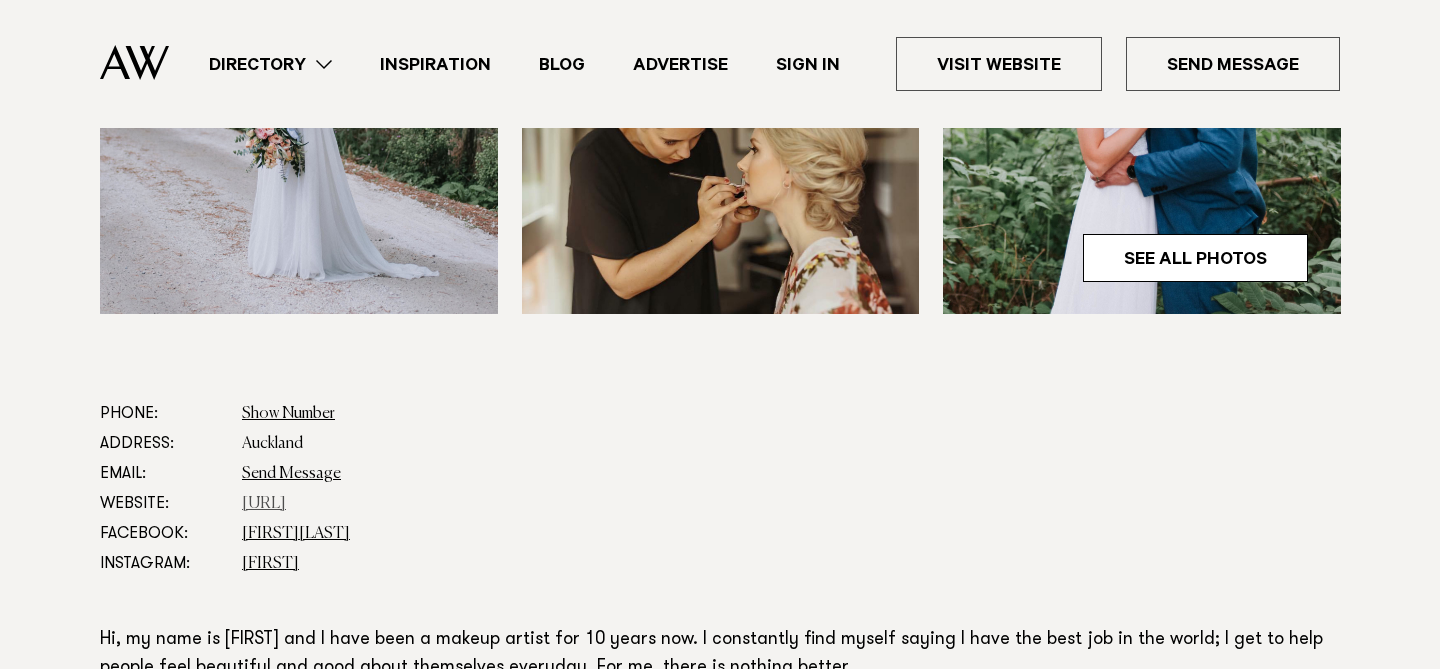 click on "[URL]" at bounding box center [264, 504] 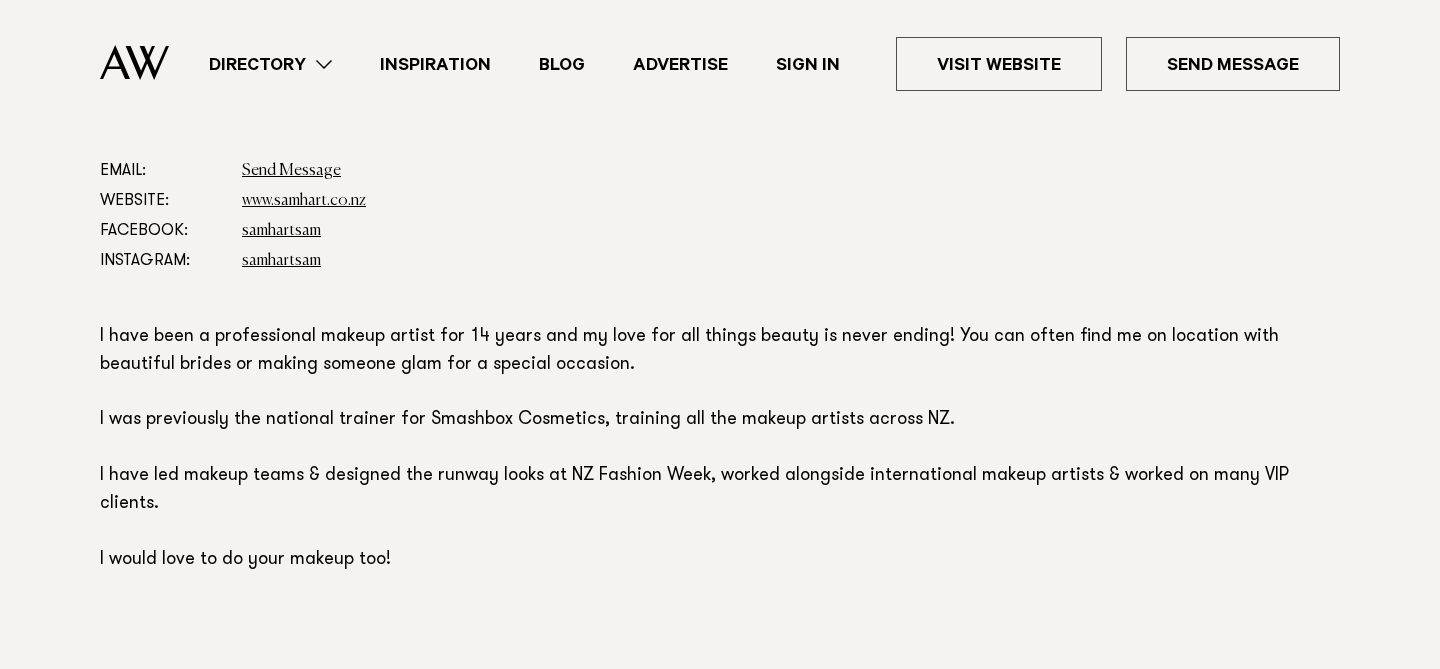 scroll, scrollTop: 1102, scrollLeft: 0, axis: vertical 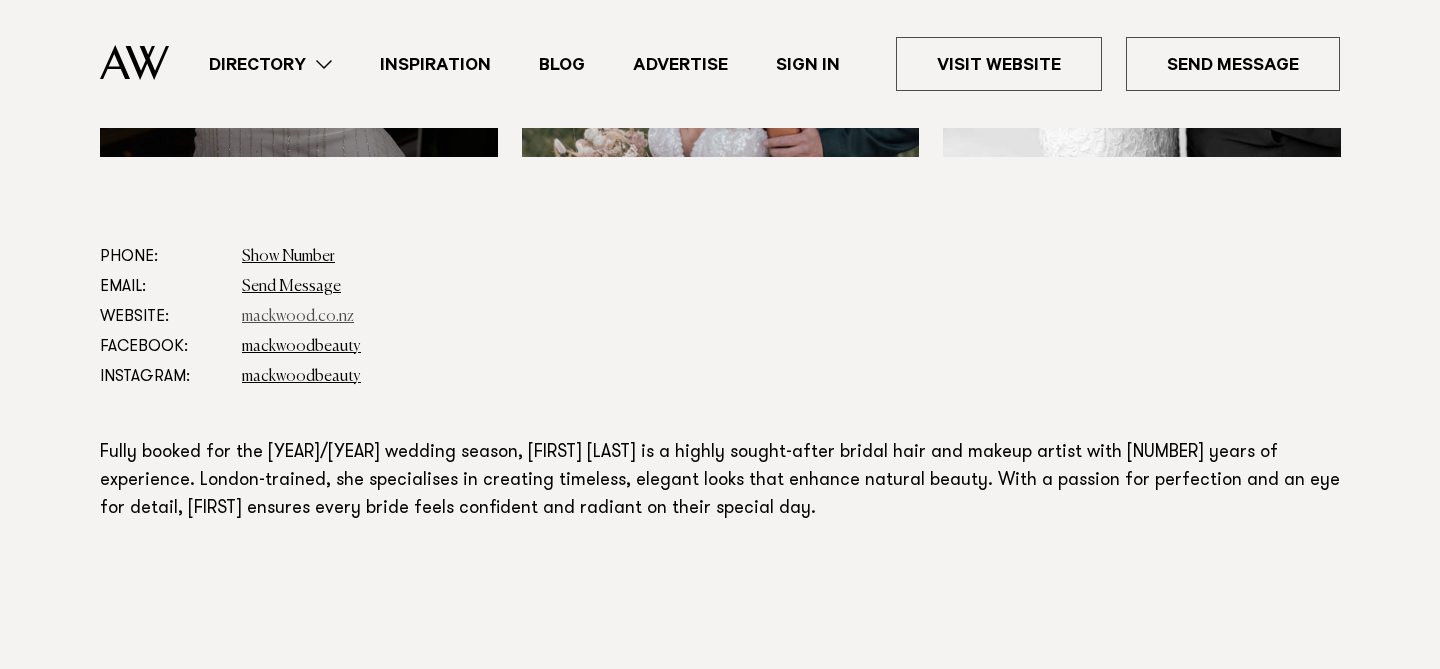 click on "mackwood.co.nz" at bounding box center (298, 317) 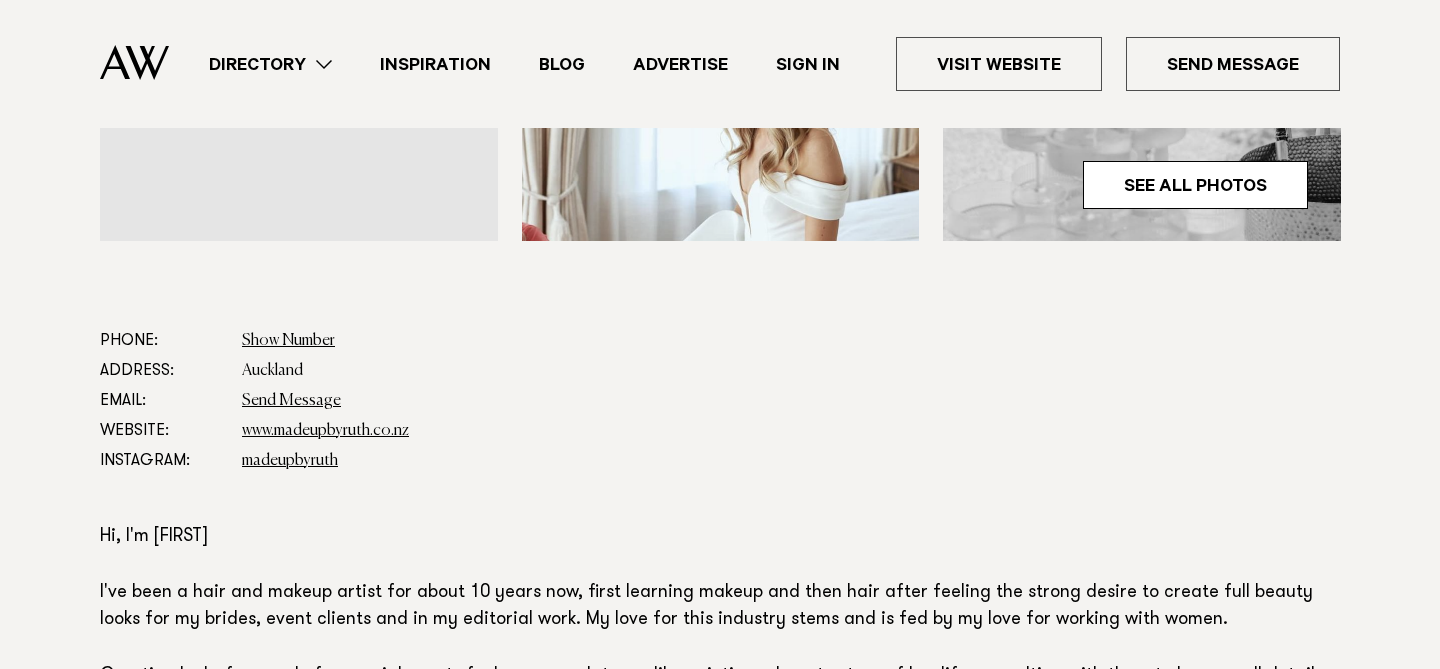 scroll, scrollTop: 930, scrollLeft: 0, axis: vertical 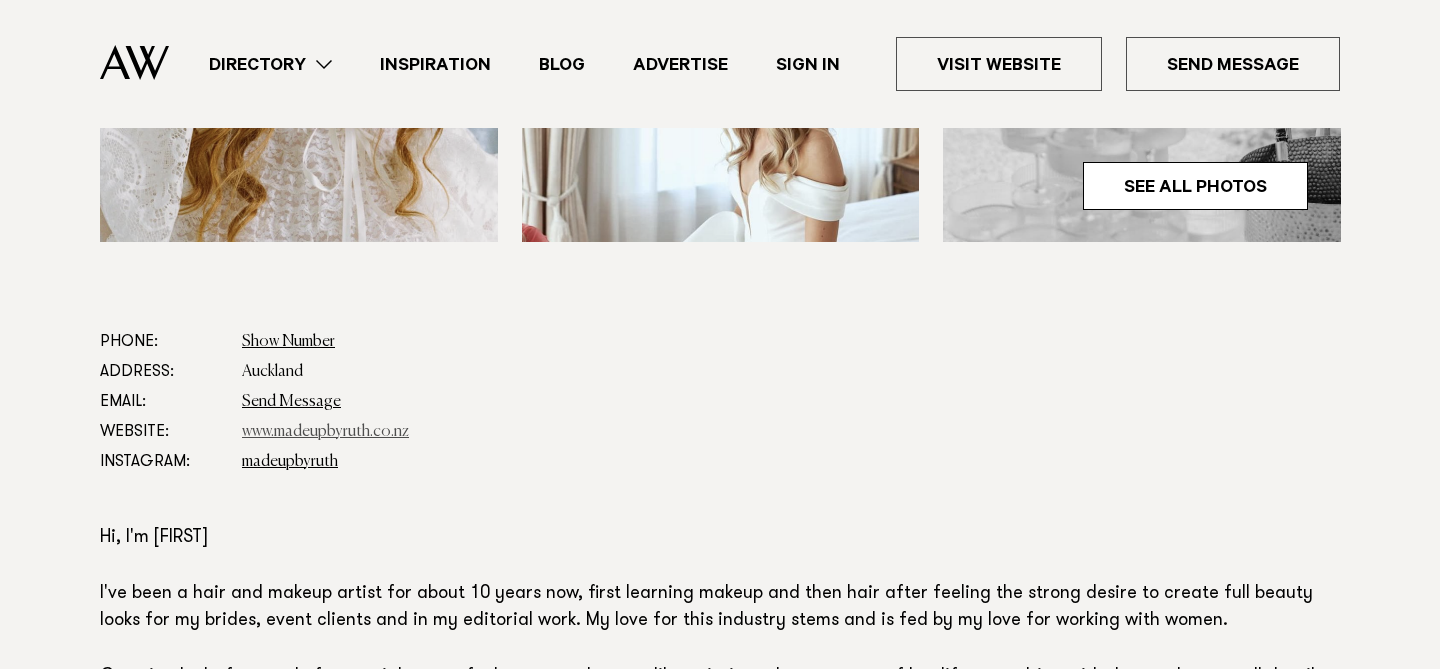 click on "www.madeupbyruth.co.nz" at bounding box center [325, 432] 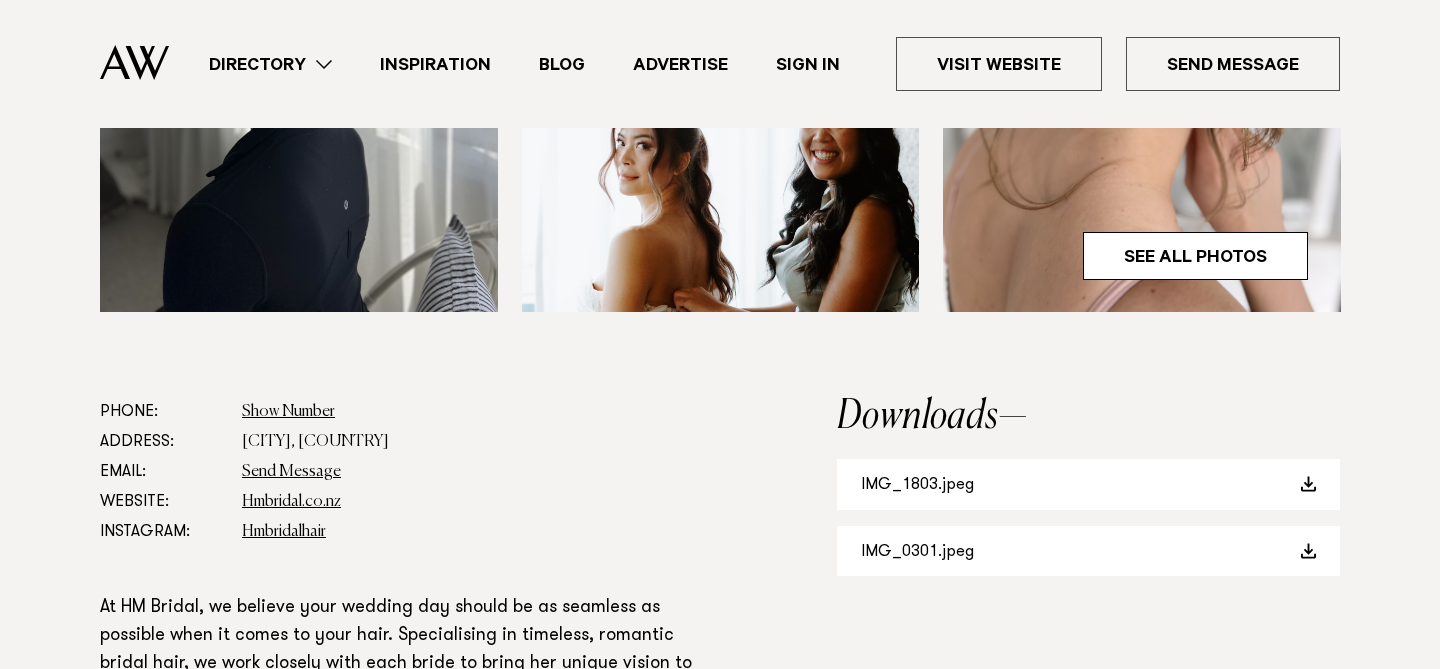scroll, scrollTop: 1001, scrollLeft: 0, axis: vertical 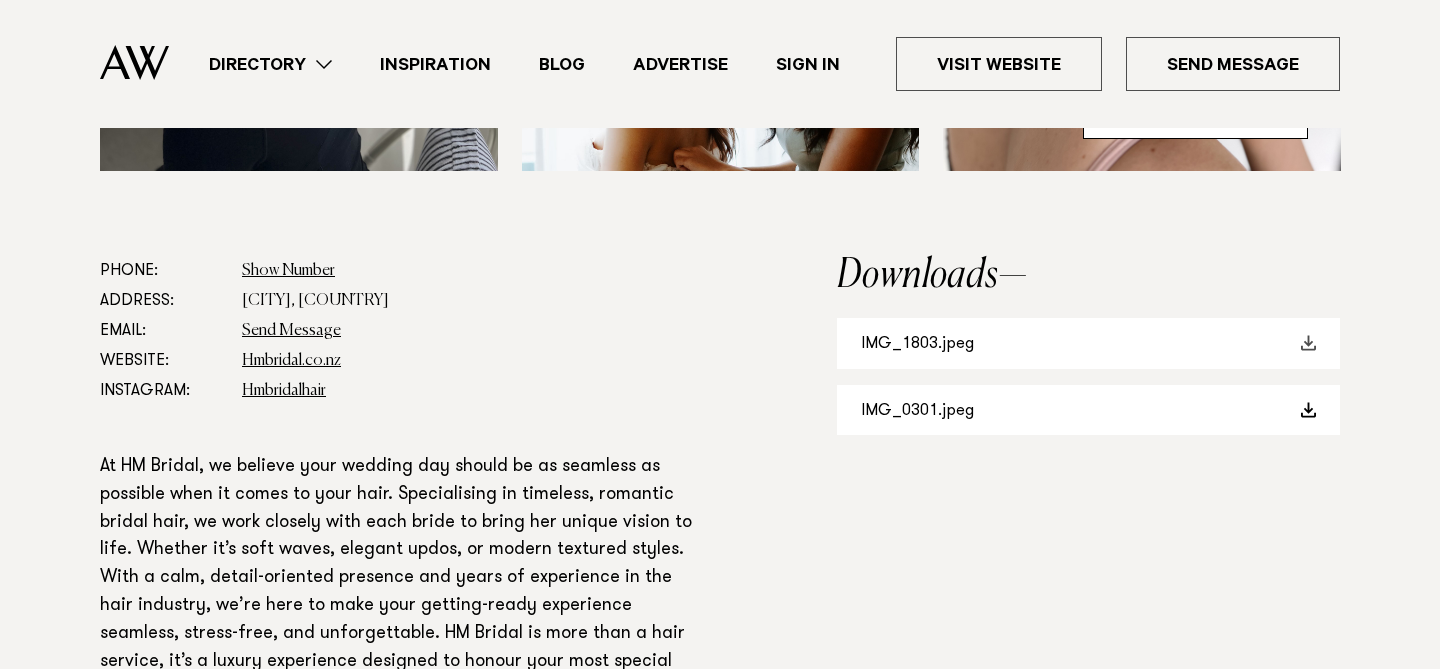 click on "IMG_1803.jpeg" at bounding box center [1088, 343] 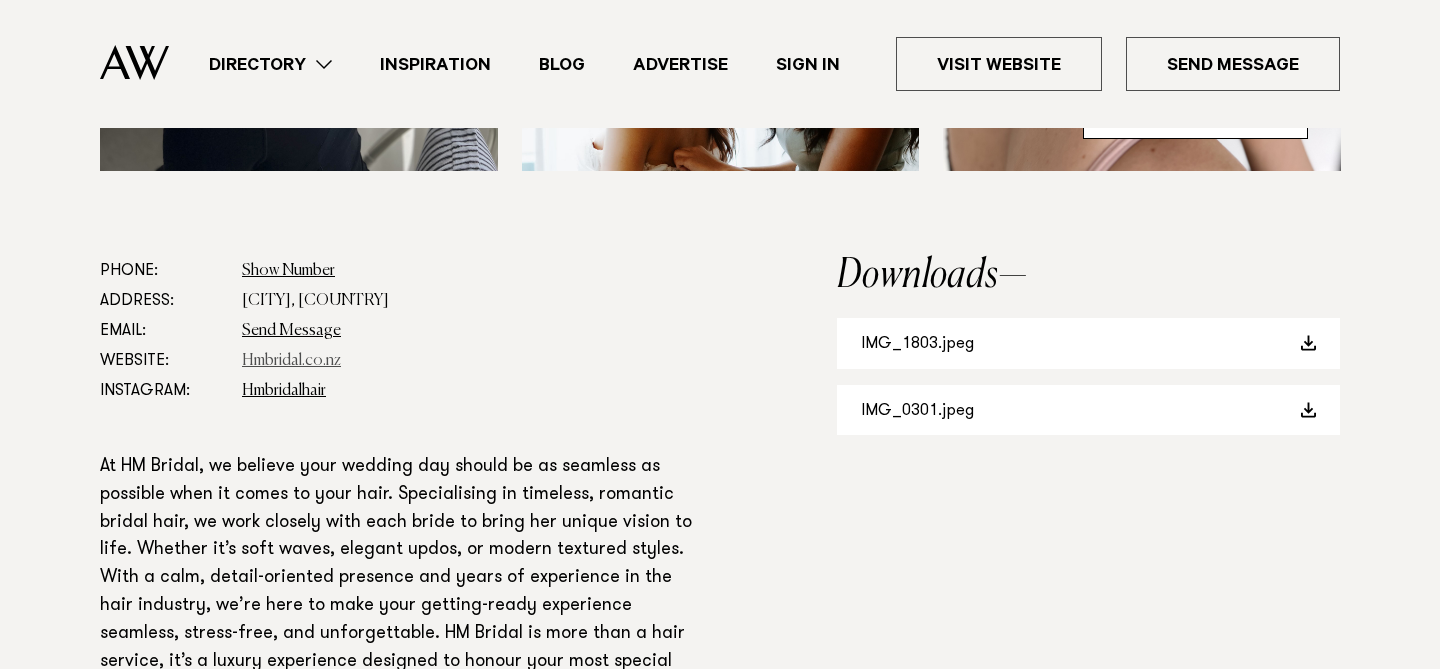 click on "Hmbridal.co.nz" at bounding box center (291, 361) 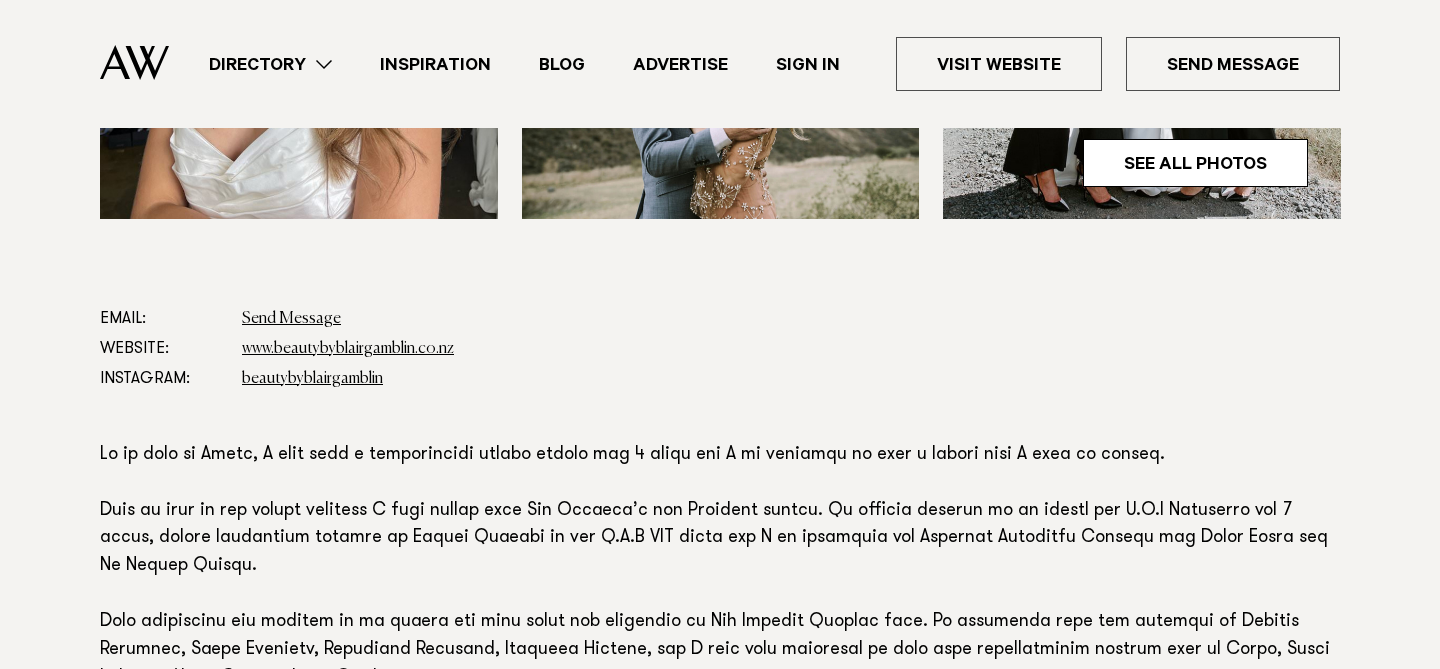 scroll, scrollTop: 953, scrollLeft: 0, axis: vertical 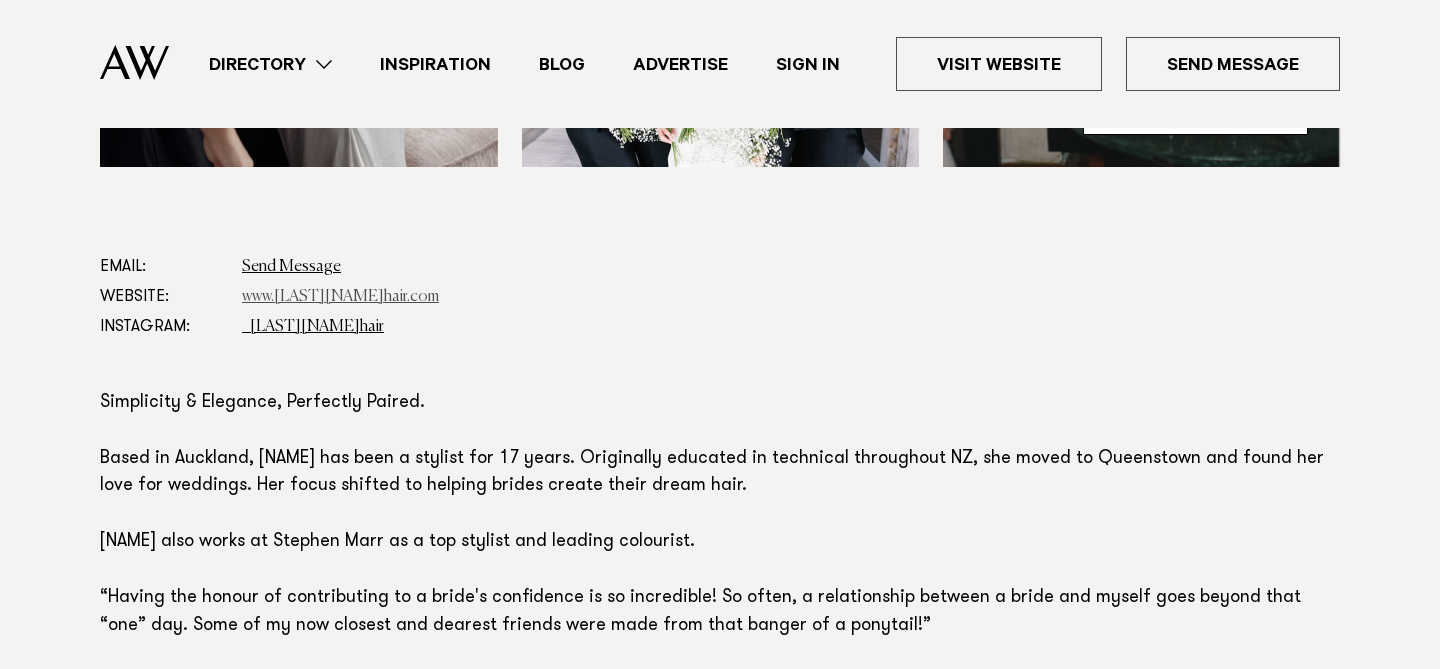 click on "www.[LAST][NAME]hair.com" at bounding box center [340, 297] 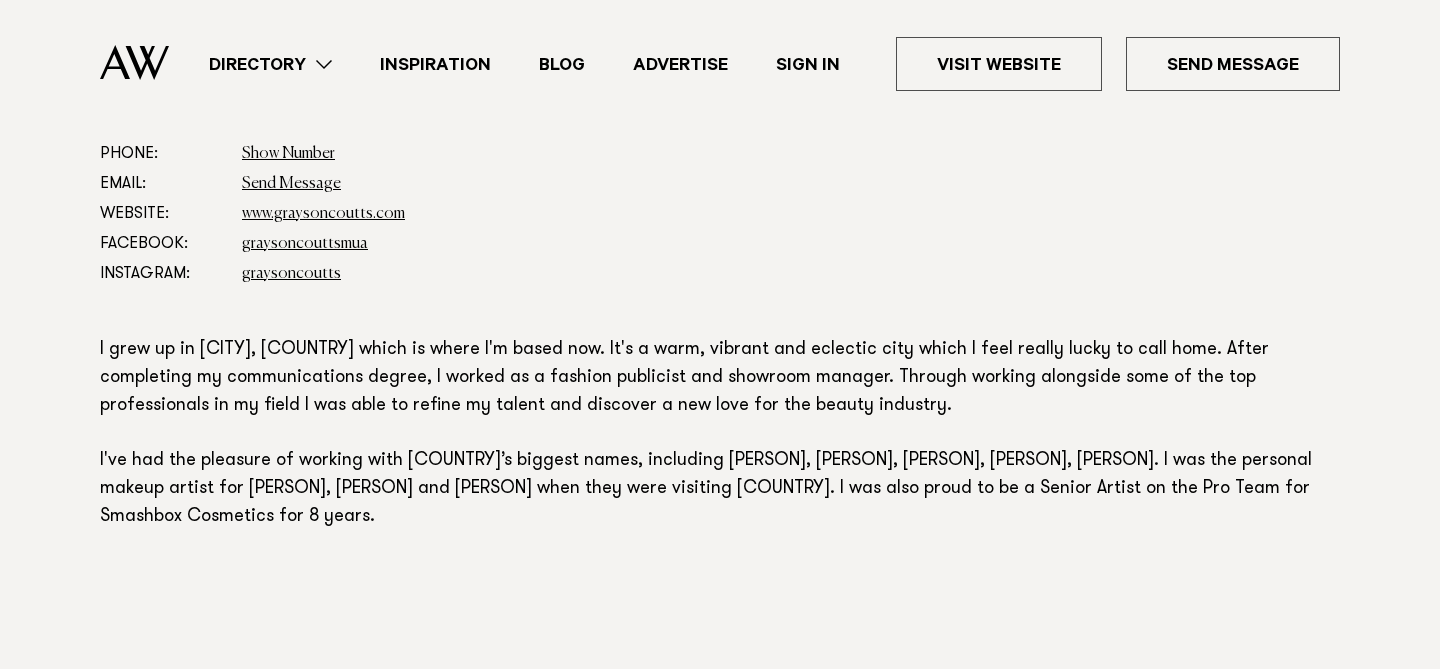 scroll, scrollTop: 1117, scrollLeft: 0, axis: vertical 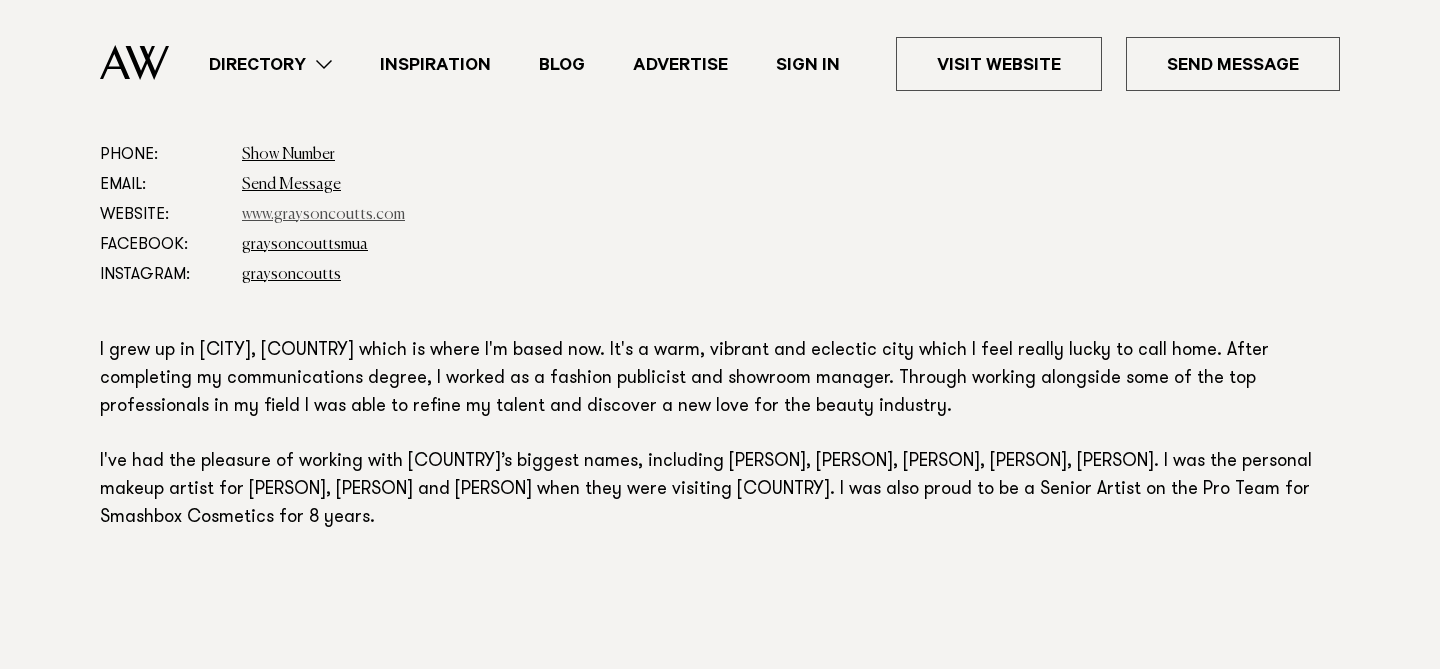 click on "www.graysoncoutts.com" at bounding box center [323, 215] 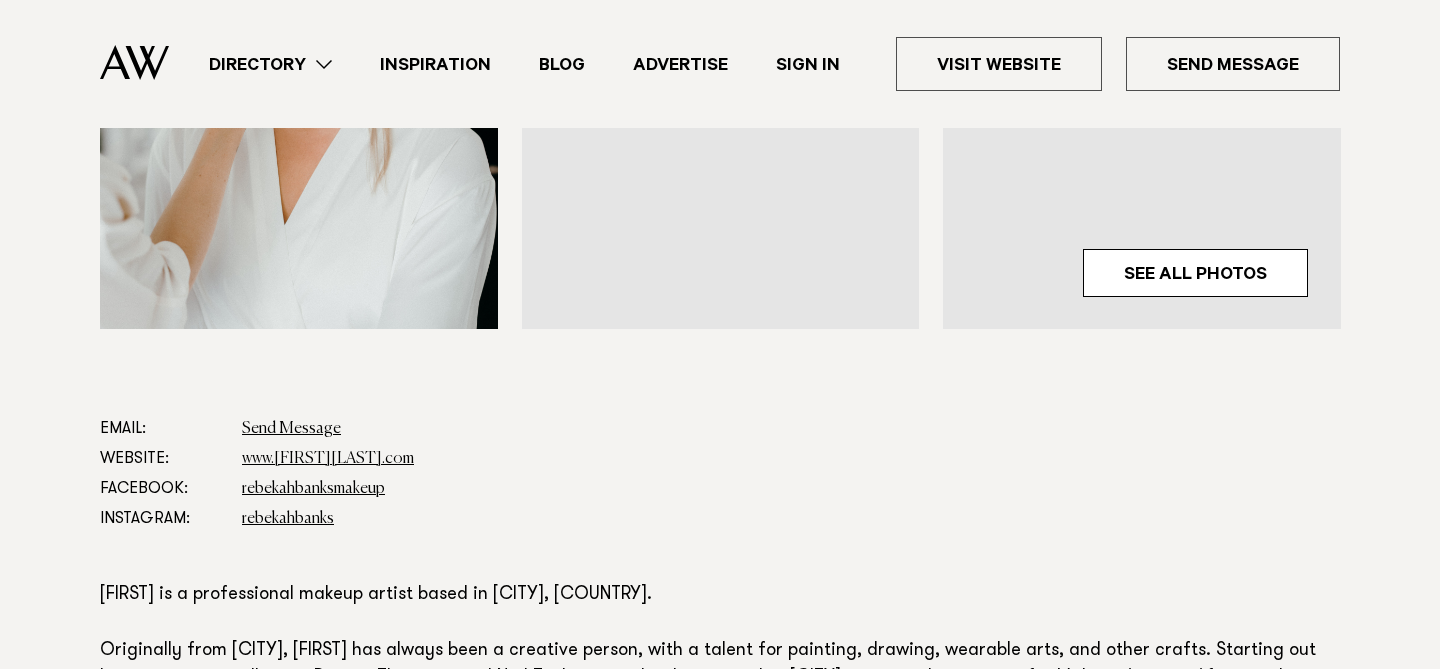 scroll, scrollTop: 842, scrollLeft: 0, axis: vertical 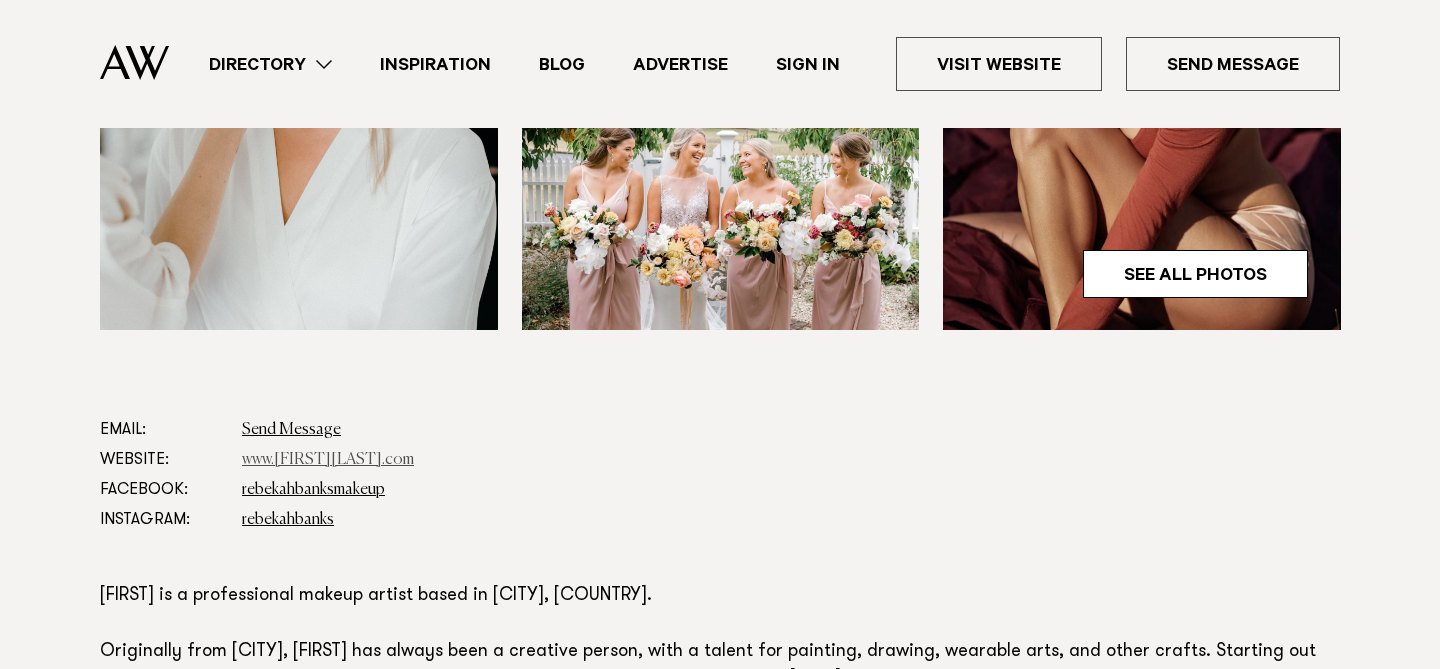 click on "www.[FIRST][LAST].com" at bounding box center (328, 460) 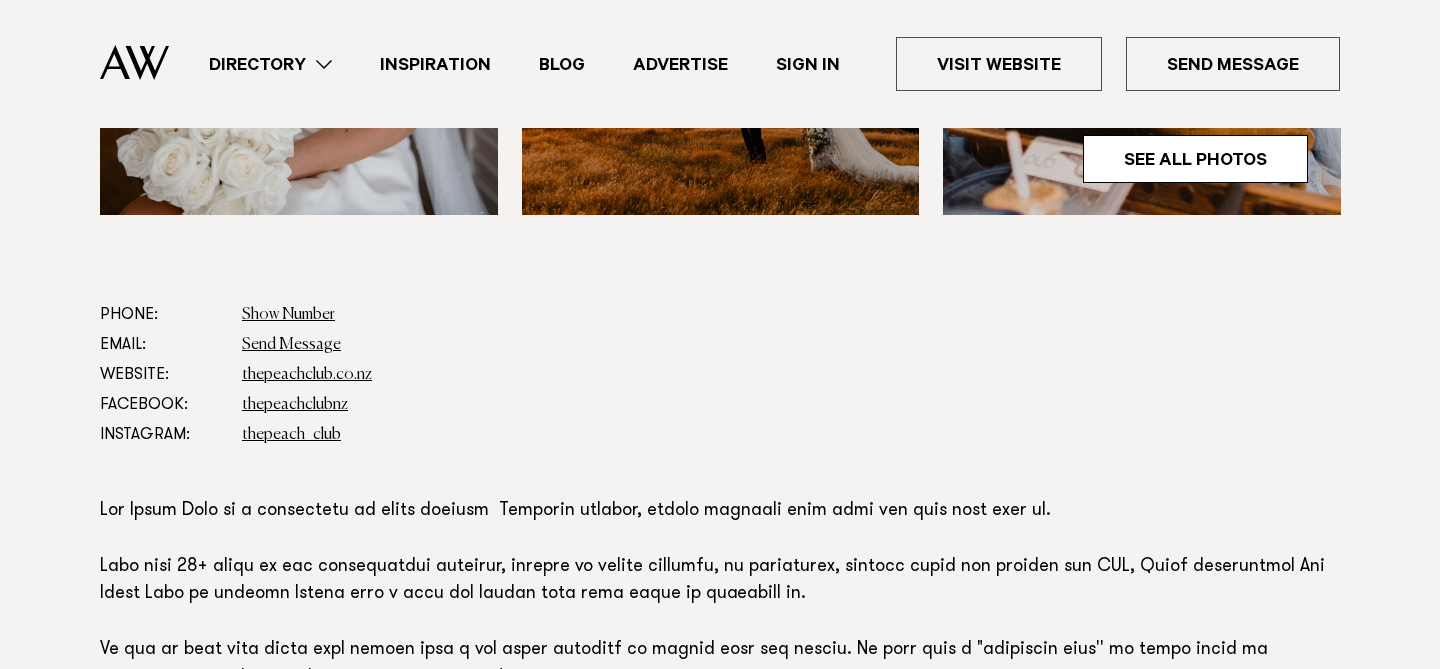 scroll, scrollTop: 1033, scrollLeft: 0, axis: vertical 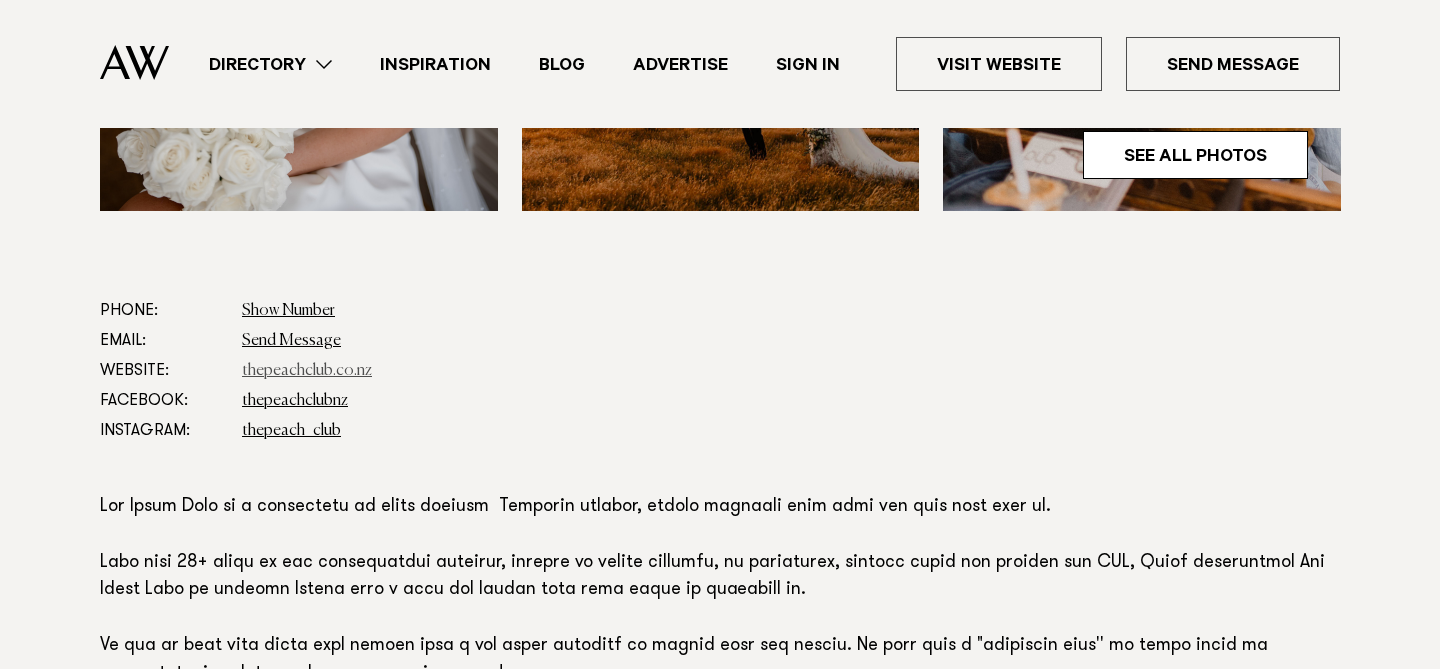 click on "thepeachclub.co.nz" at bounding box center [307, 371] 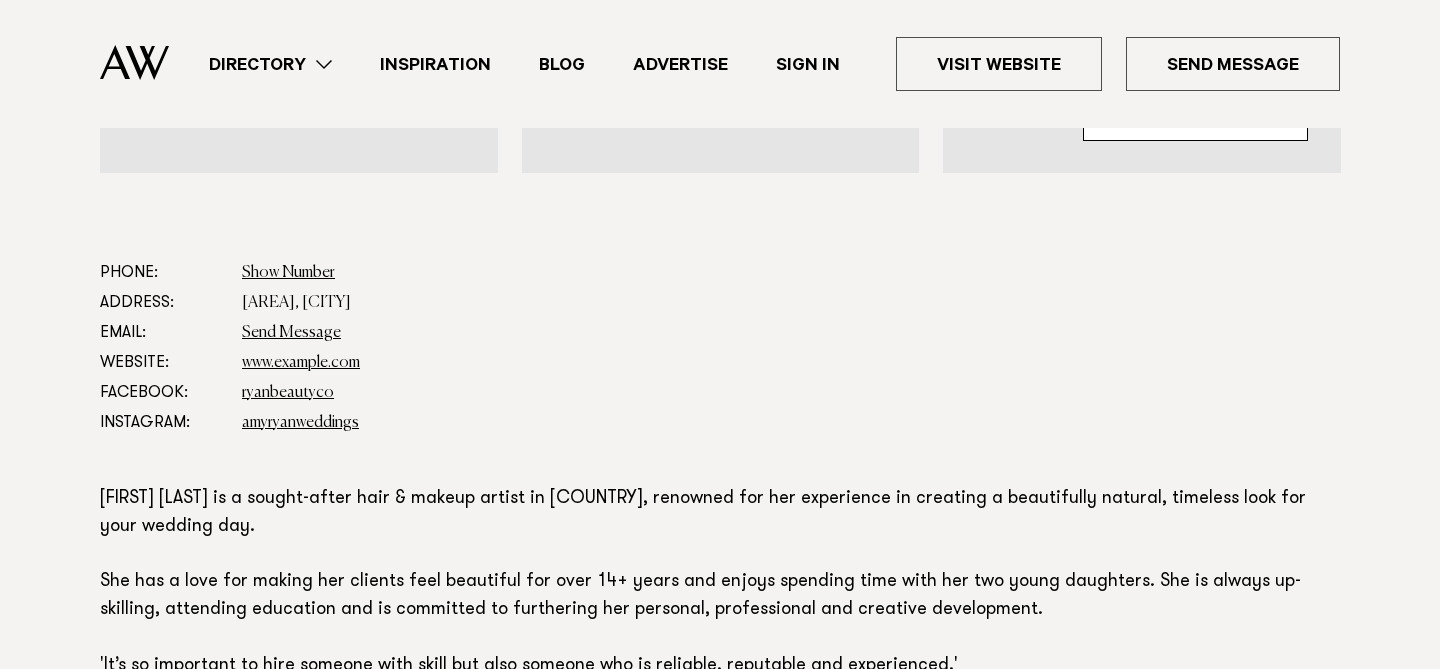 scroll, scrollTop: 1031, scrollLeft: 0, axis: vertical 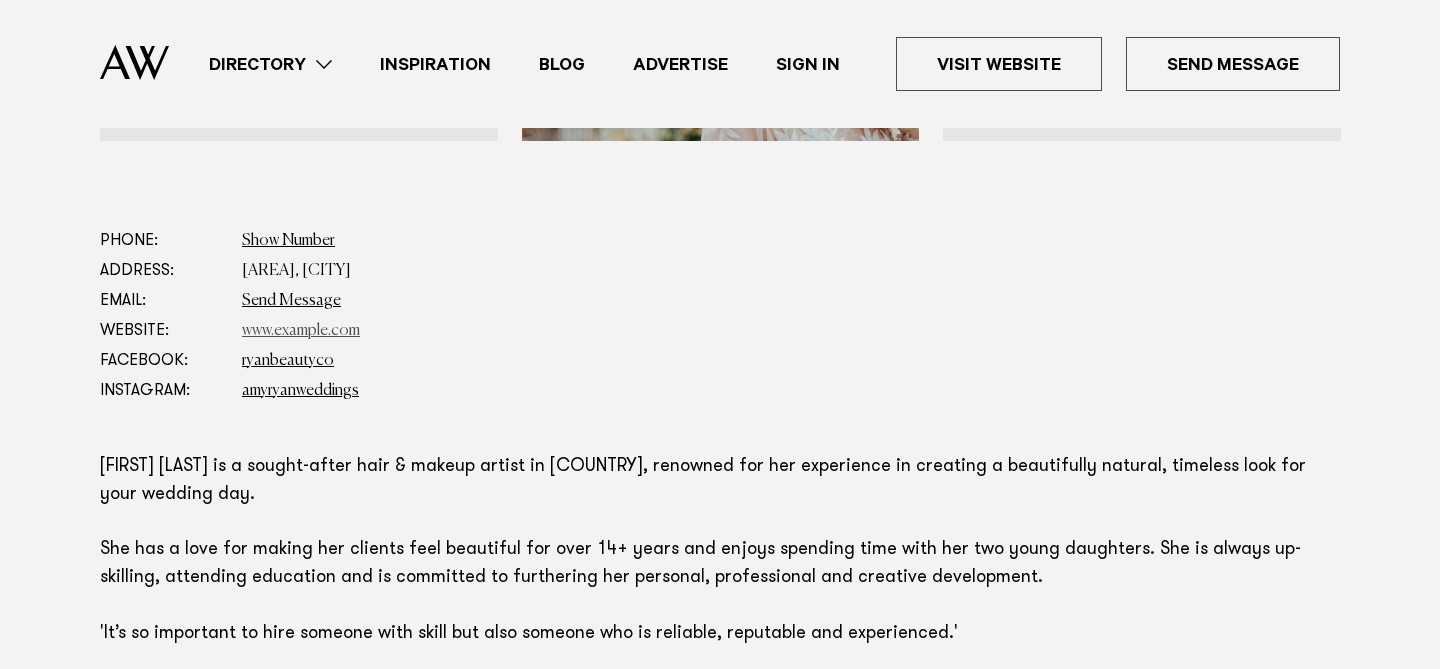 click on "www.example.com" at bounding box center [301, 331] 